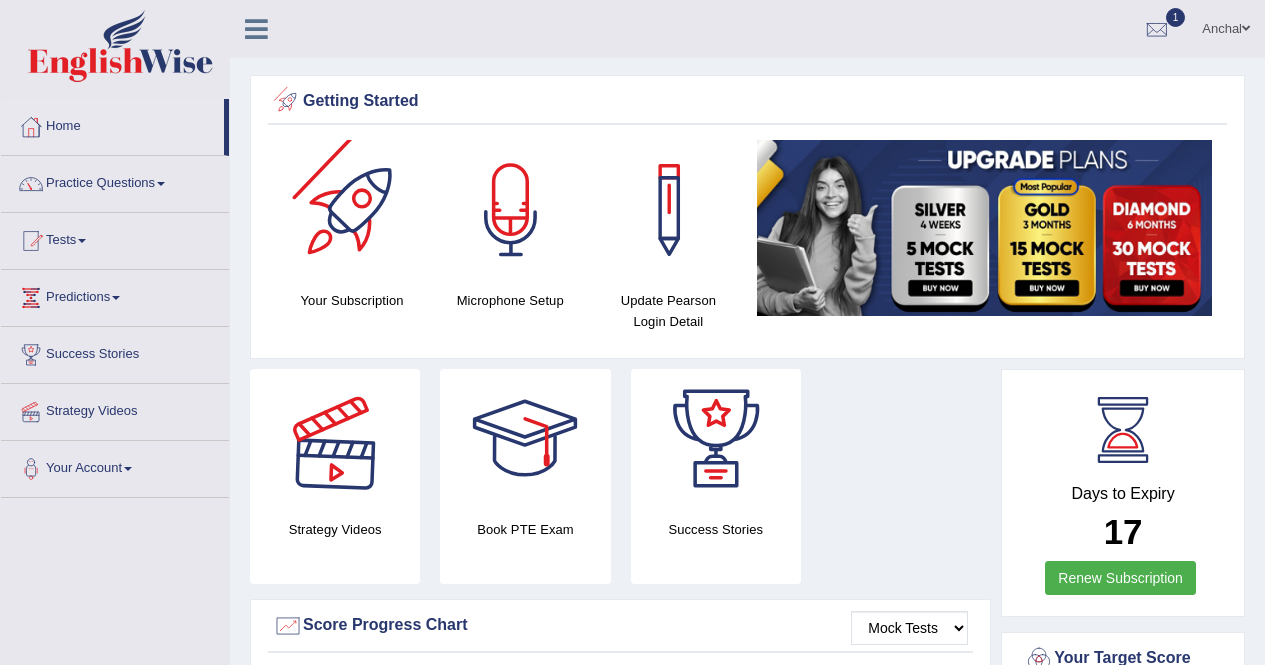 scroll, scrollTop: 0, scrollLeft: 0, axis: both 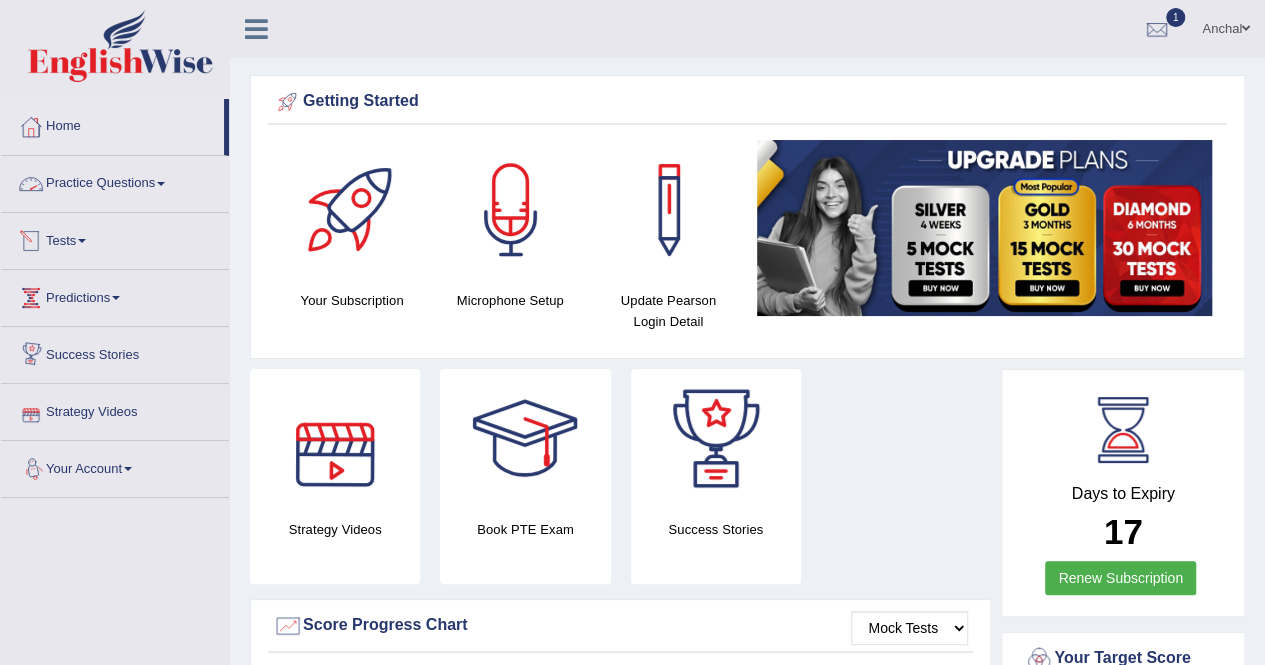 click on "Practice Questions" at bounding box center [115, 181] 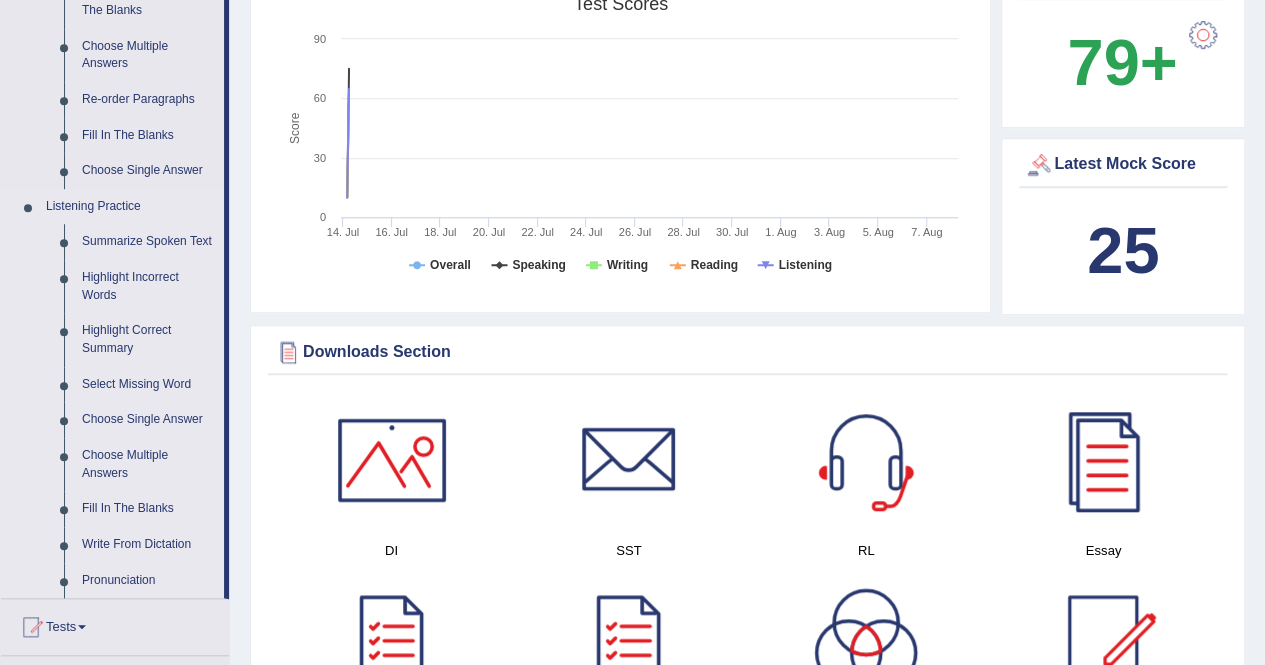 scroll, scrollTop: 687, scrollLeft: 0, axis: vertical 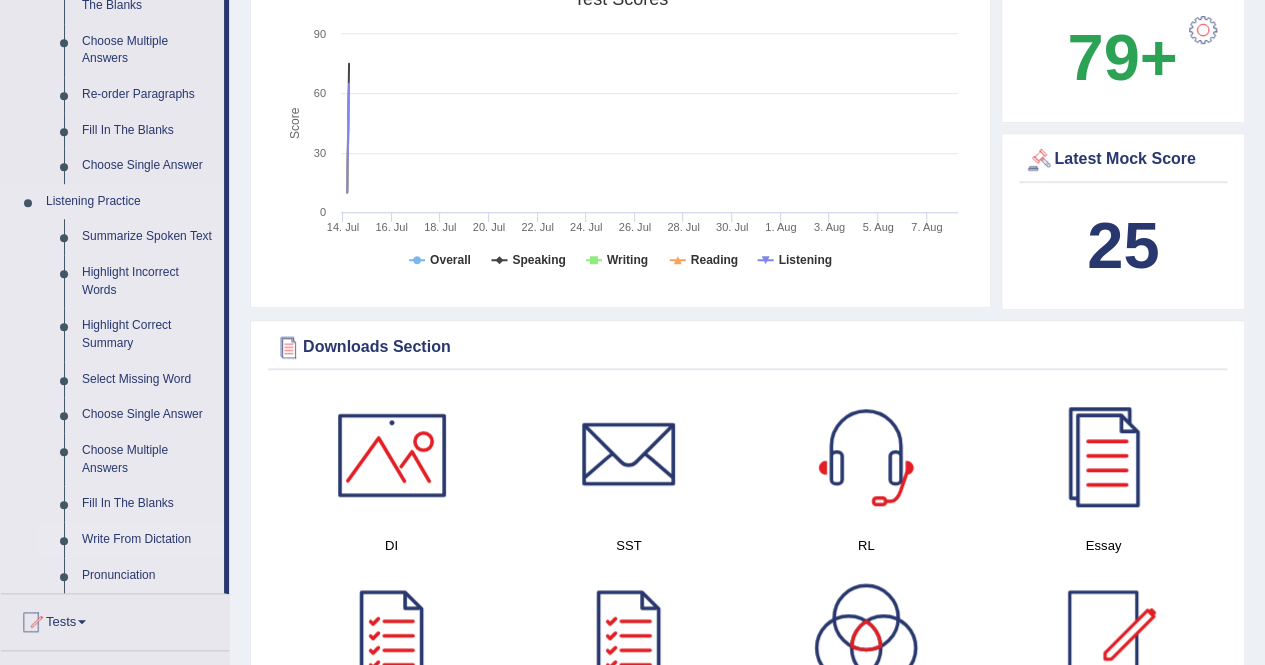 click on "Write From Dictation" at bounding box center (148, 540) 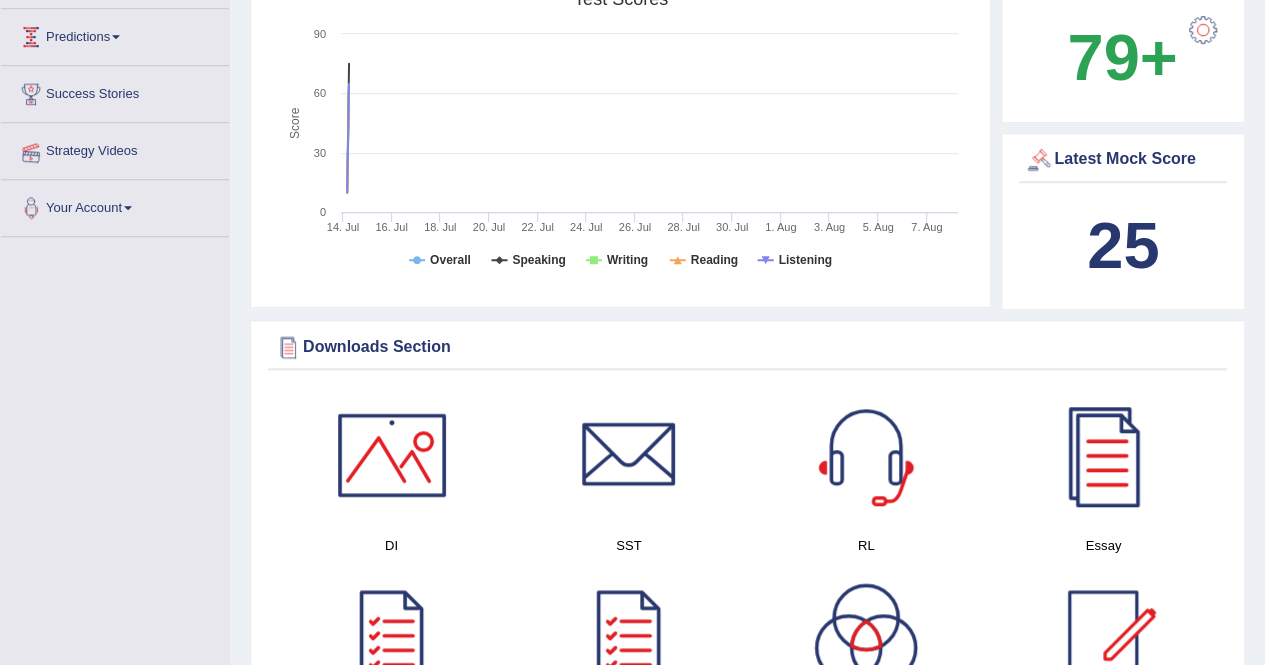 scroll, scrollTop: 495, scrollLeft: 0, axis: vertical 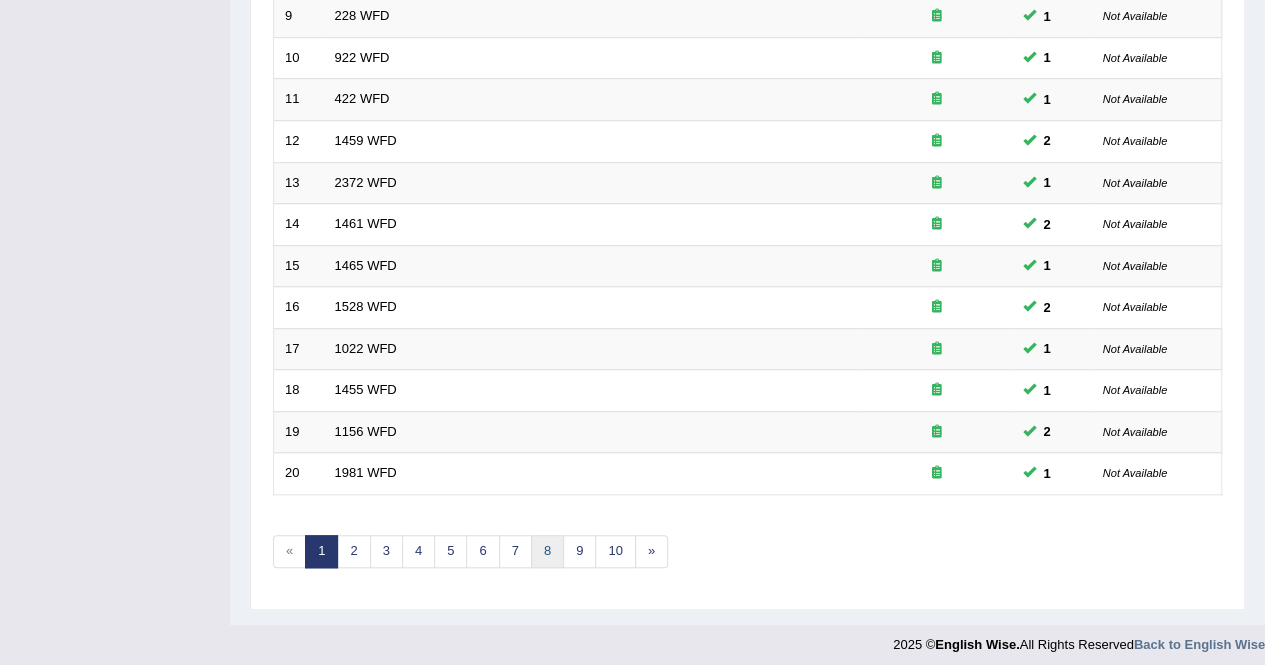 click on "8" at bounding box center (547, 551) 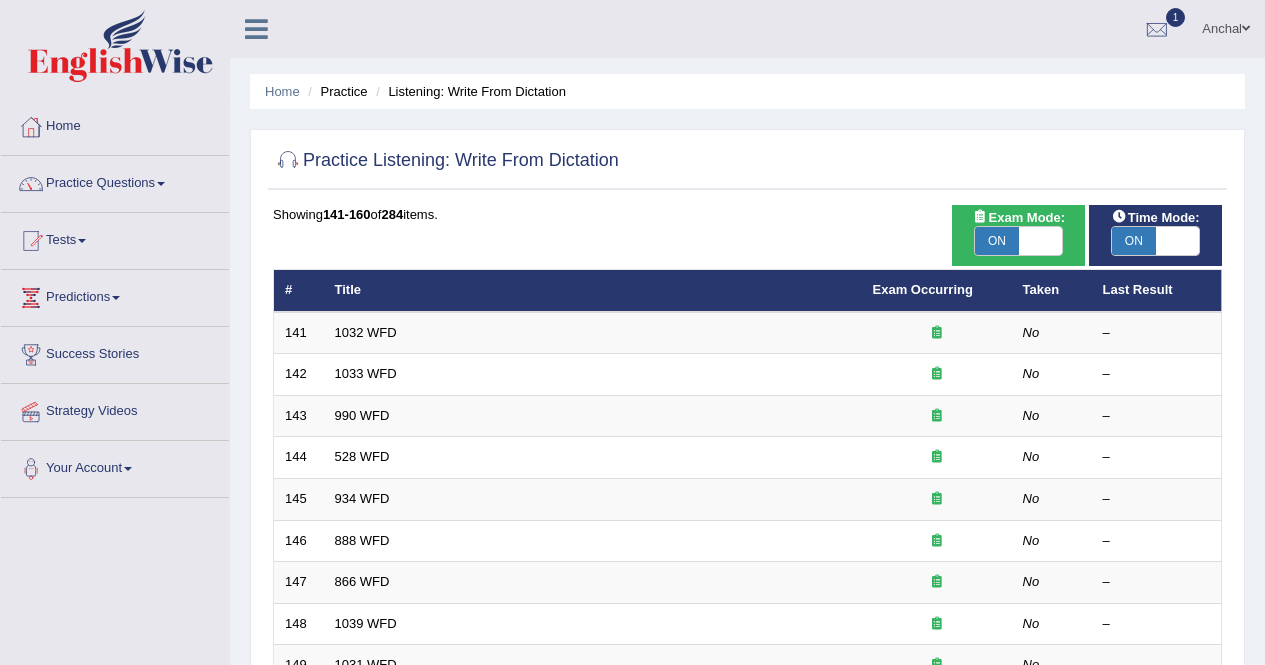 scroll, scrollTop: 649, scrollLeft: 0, axis: vertical 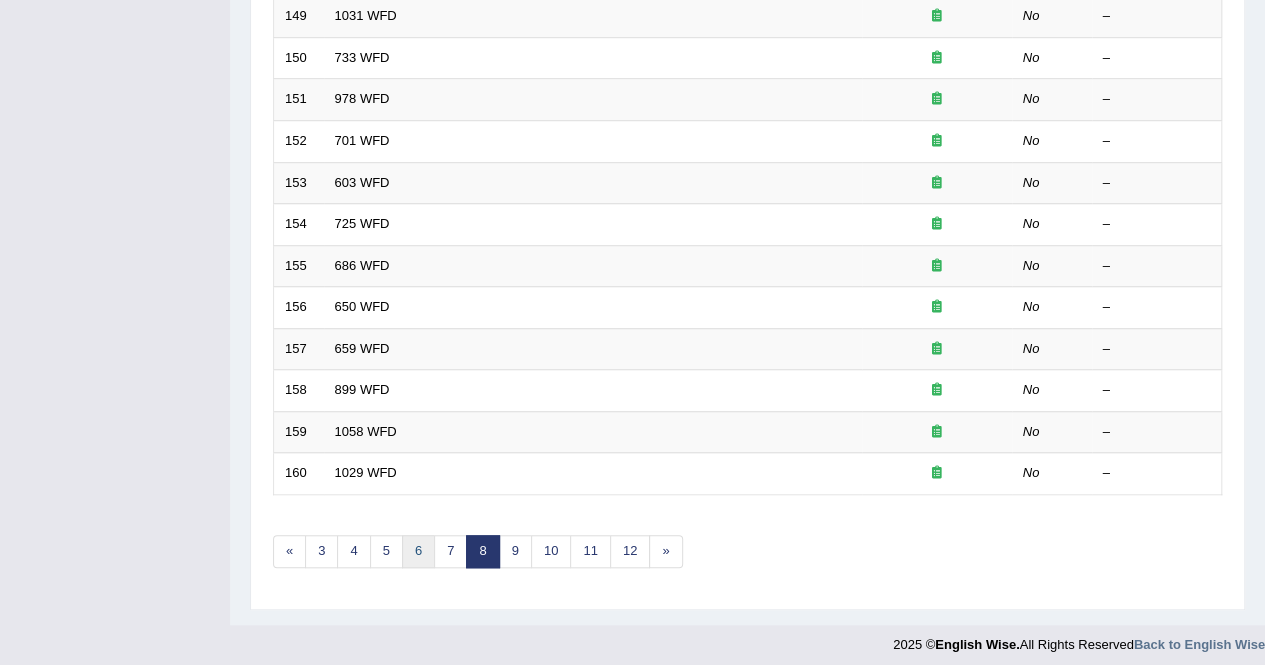 click on "6" at bounding box center (418, 551) 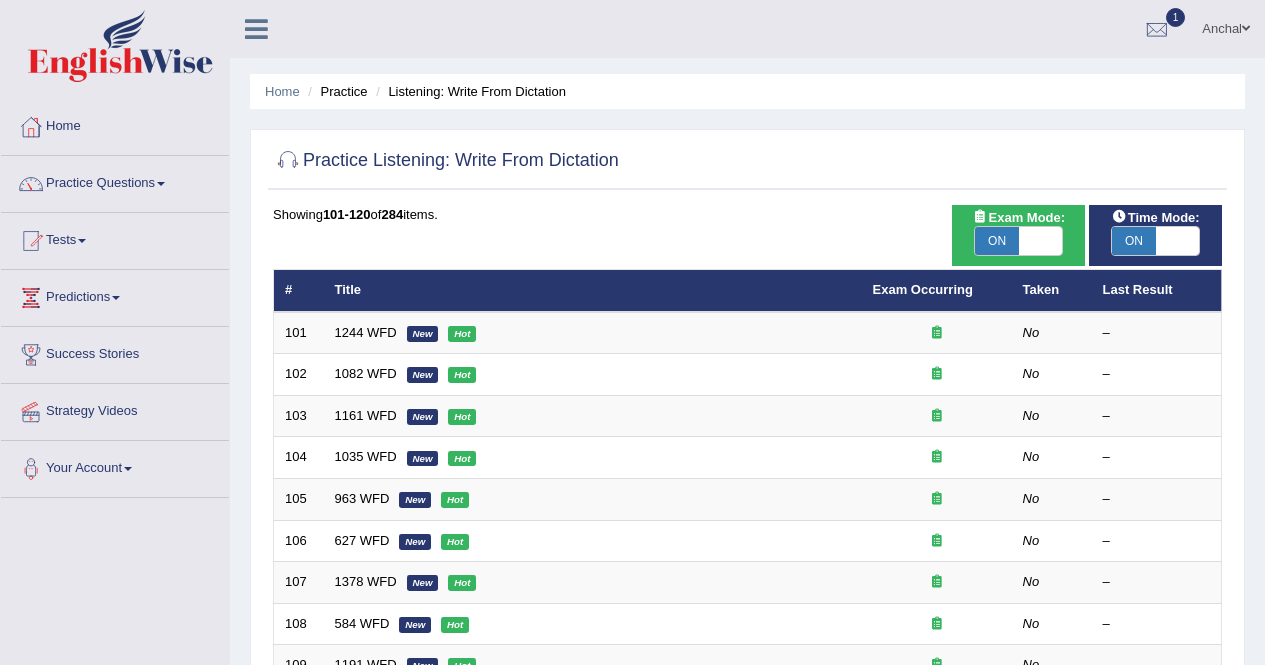 scroll, scrollTop: 649, scrollLeft: 0, axis: vertical 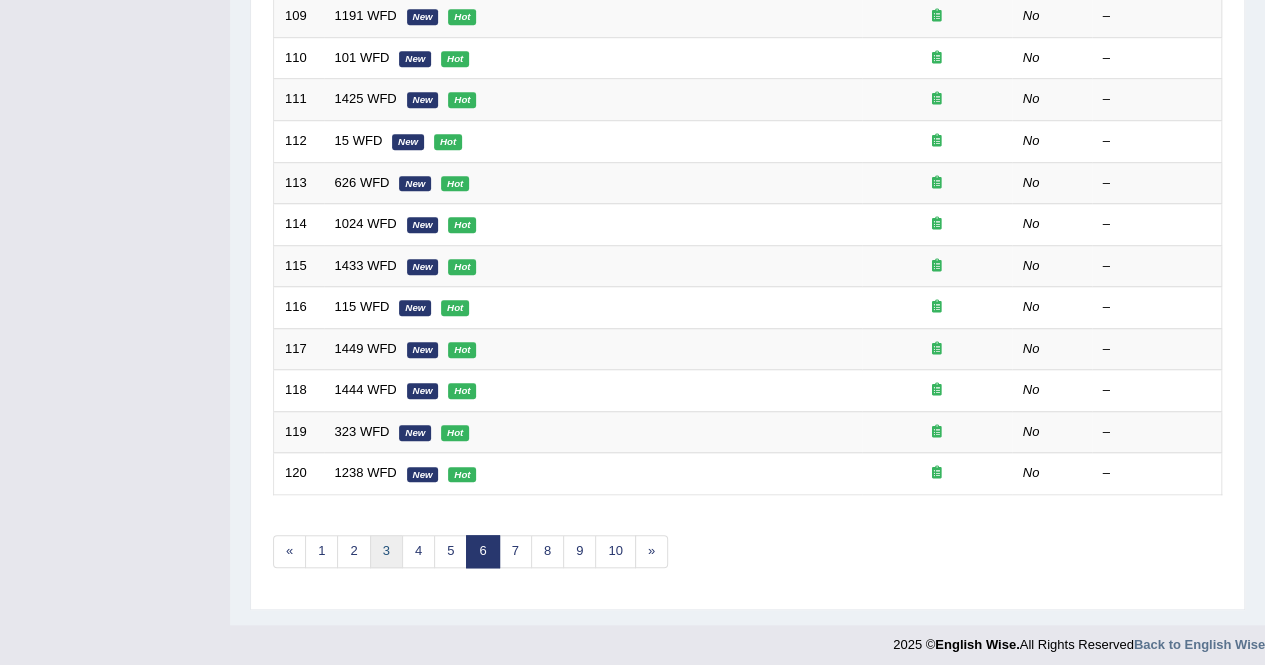 click on "3" at bounding box center (386, 551) 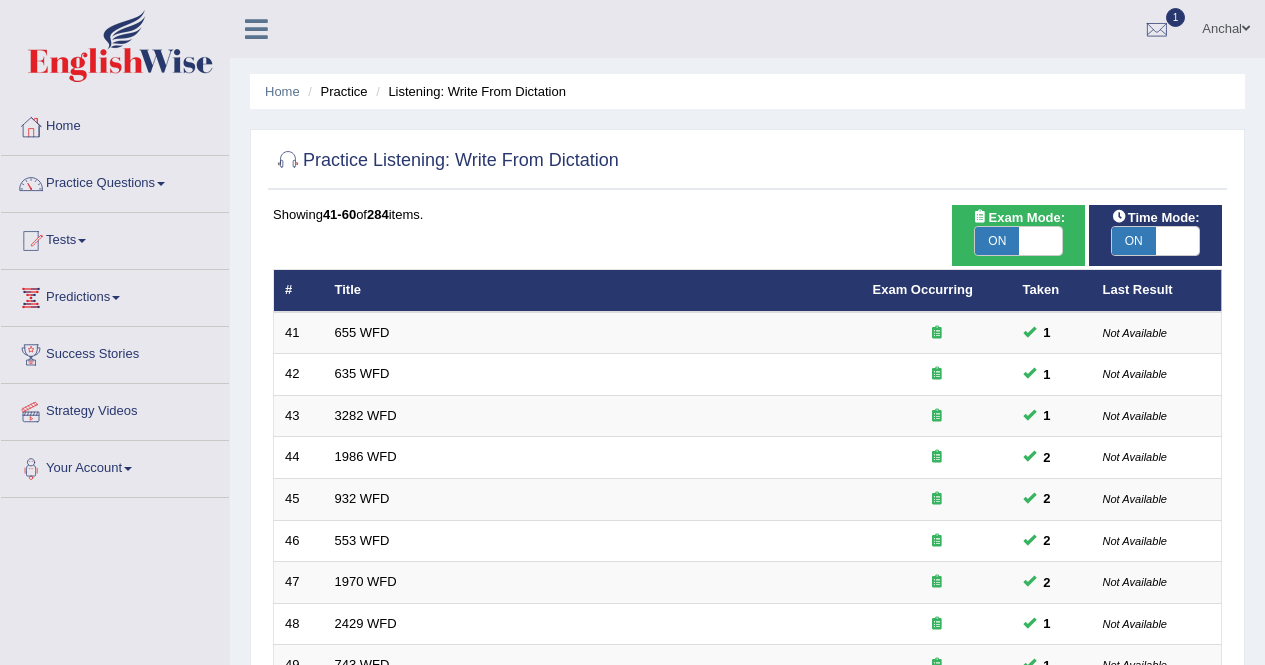 scroll, scrollTop: 649, scrollLeft: 0, axis: vertical 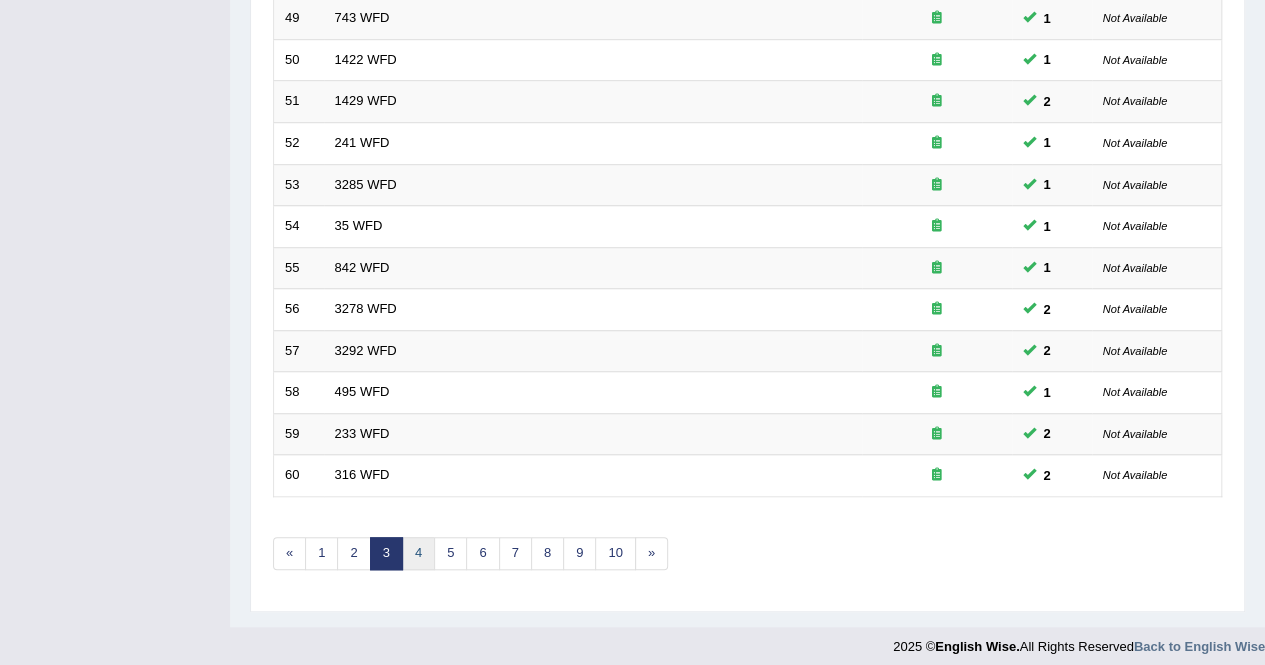 click on "4" at bounding box center [418, 553] 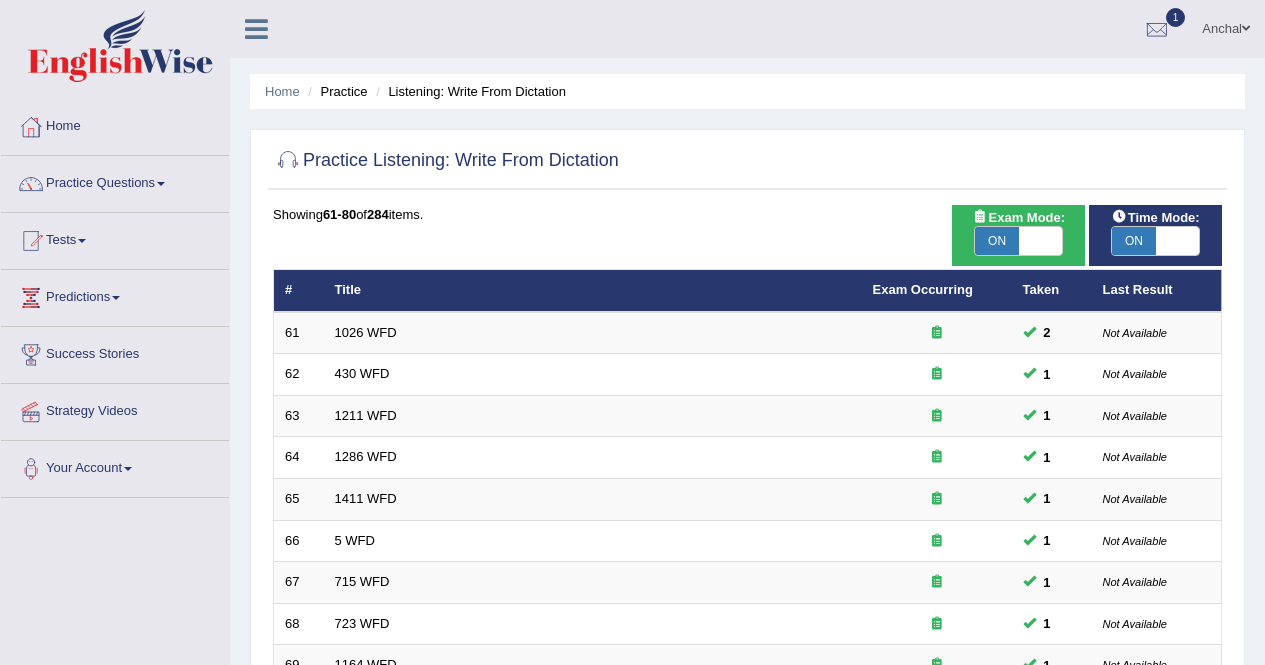 scroll, scrollTop: 373, scrollLeft: 0, axis: vertical 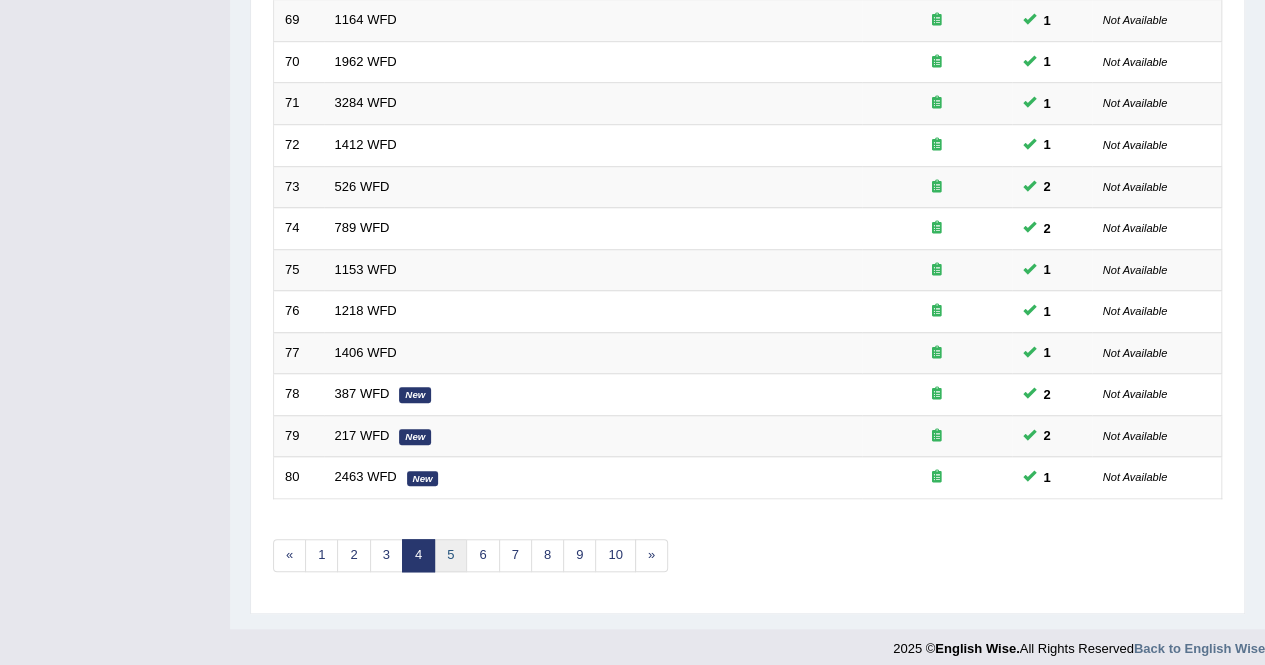 click on "5" at bounding box center [450, 555] 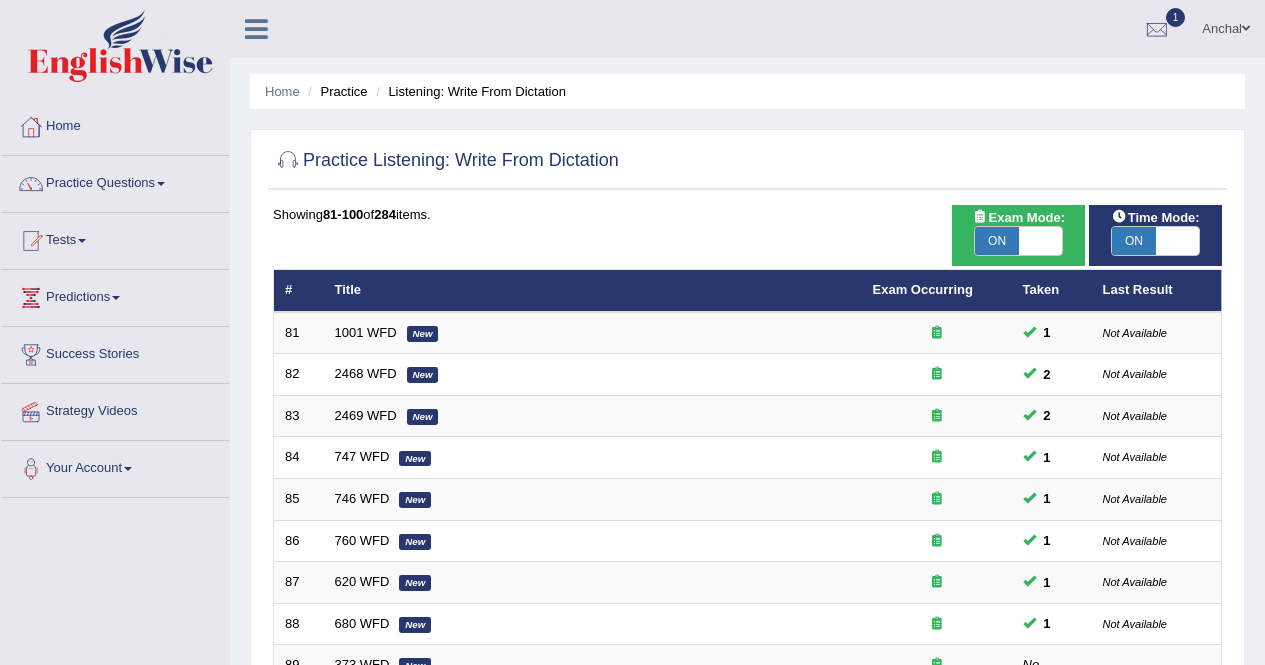 scroll, scrollTop: 0, scrollLeft: 0, axis: both 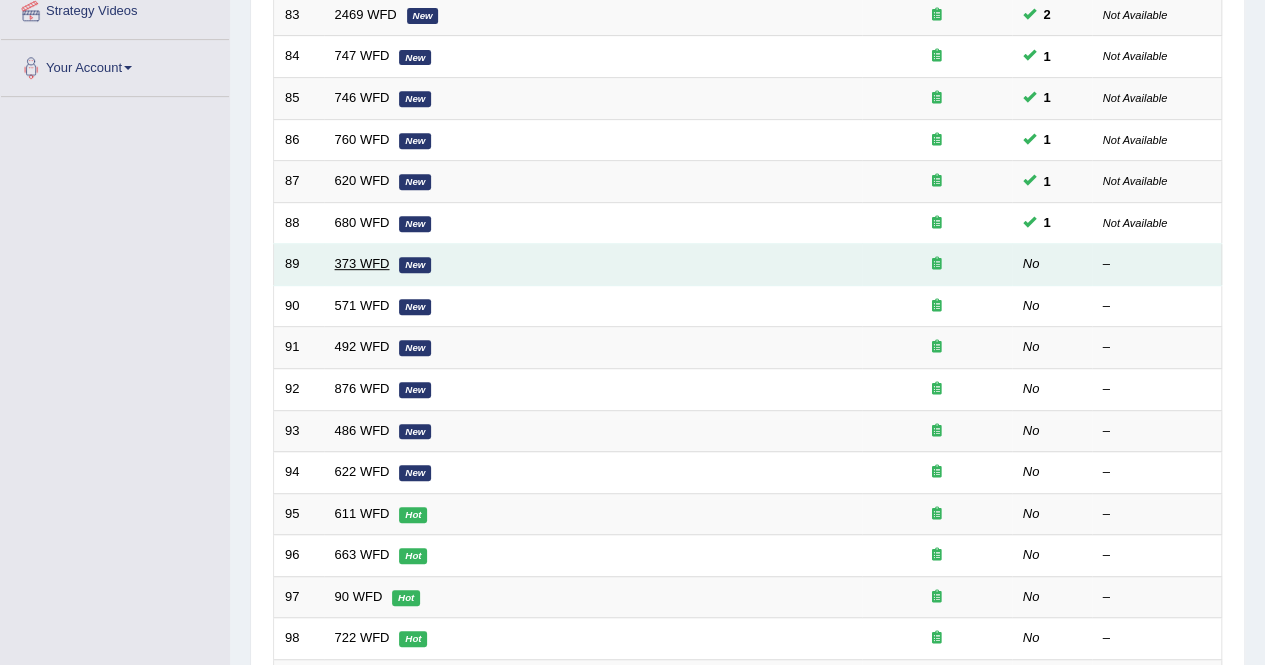 click on "373 WFD" at bounding box center [362, 263] 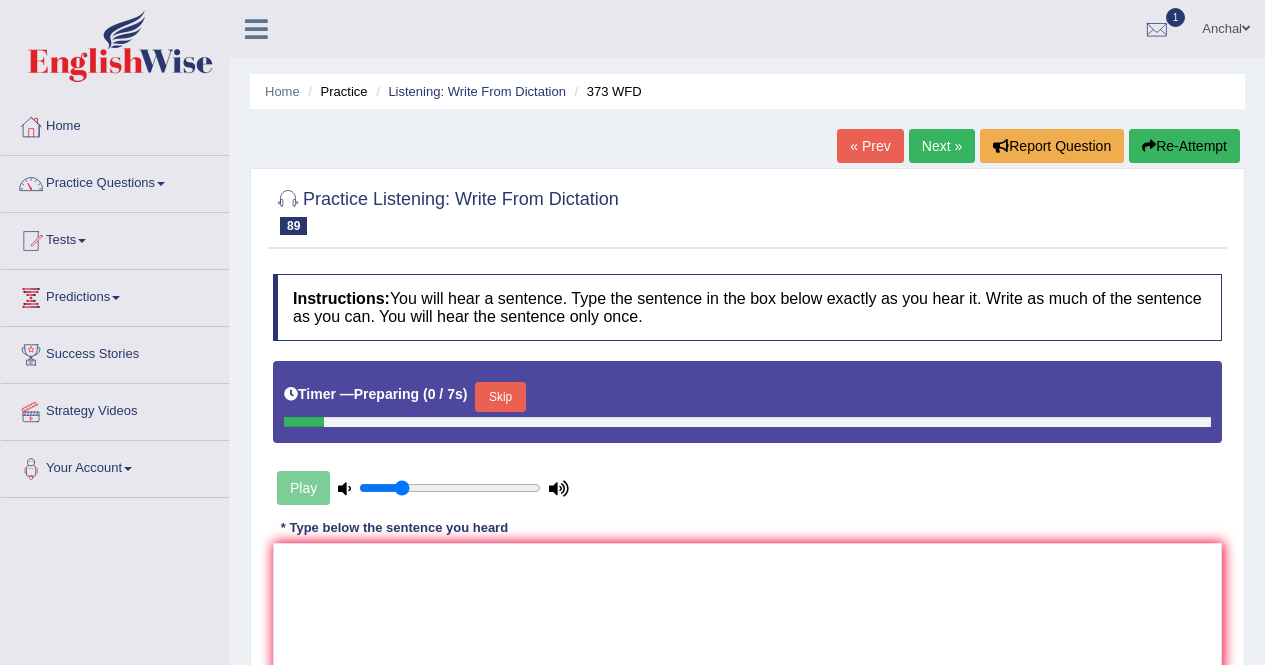 scroll, scrollTop: 0, scrollLeft: 0, axis: both 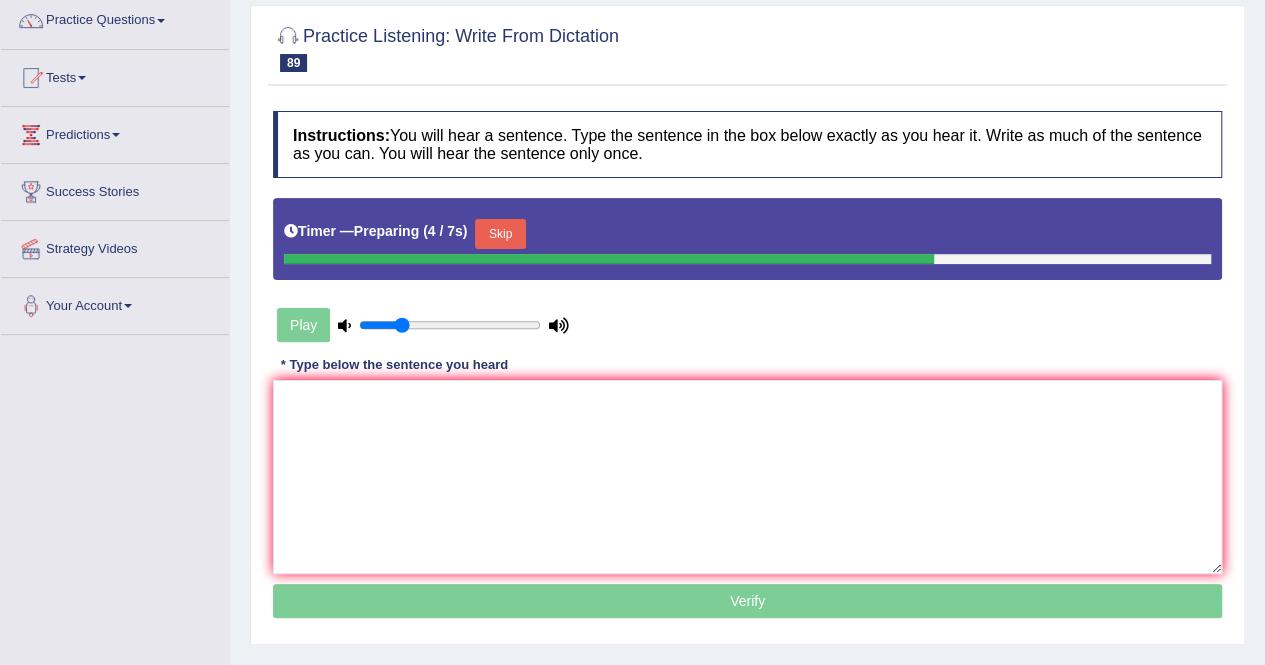 click on "Skip" at bounding box center [500, 234] 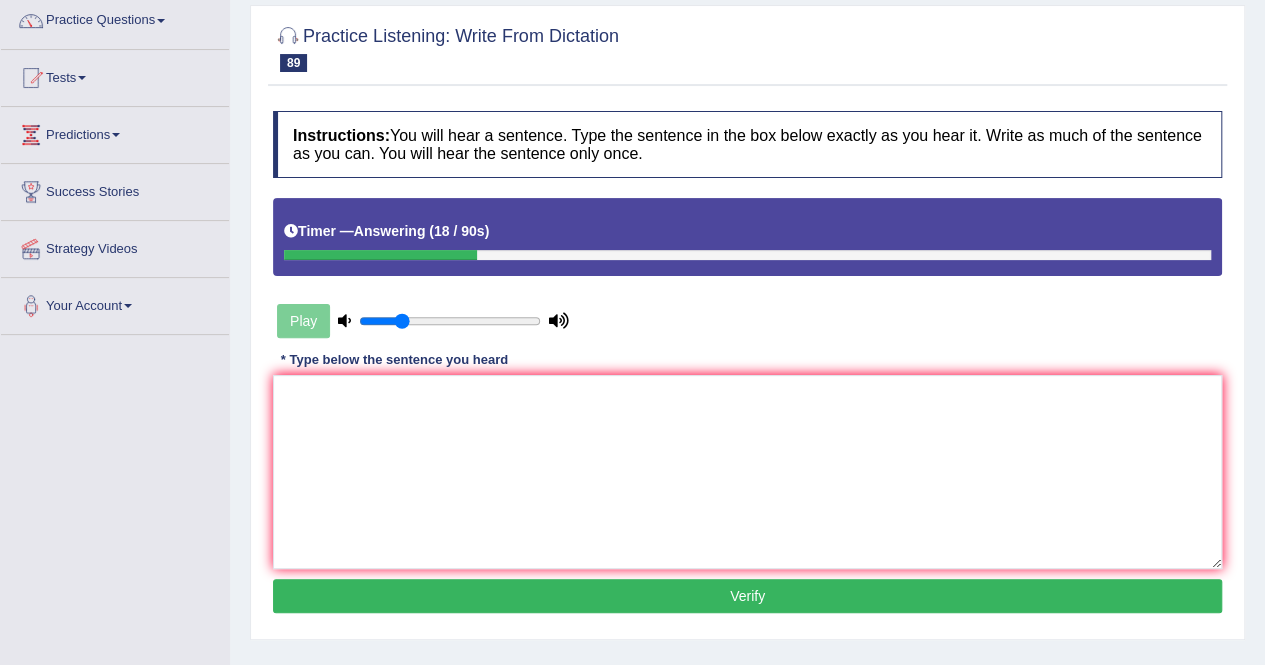 scroll, scrollTop: 188, scrollLeft: 0, axis: vertical 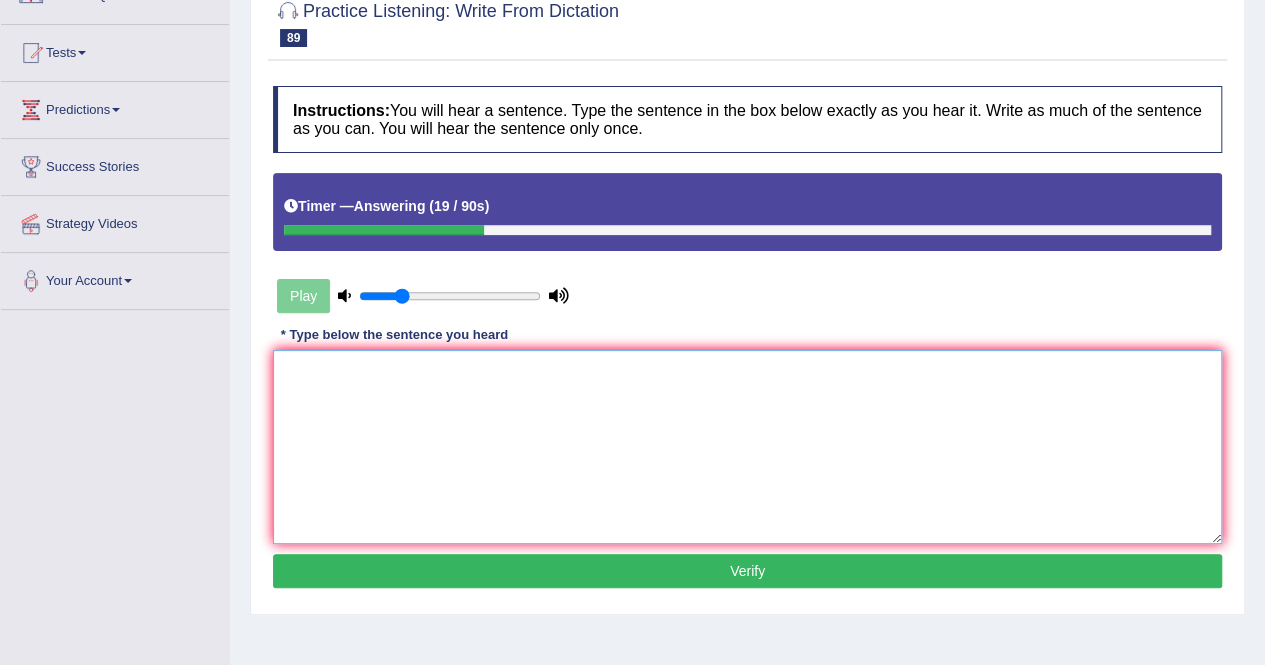 click at bounding box center (747, 447) 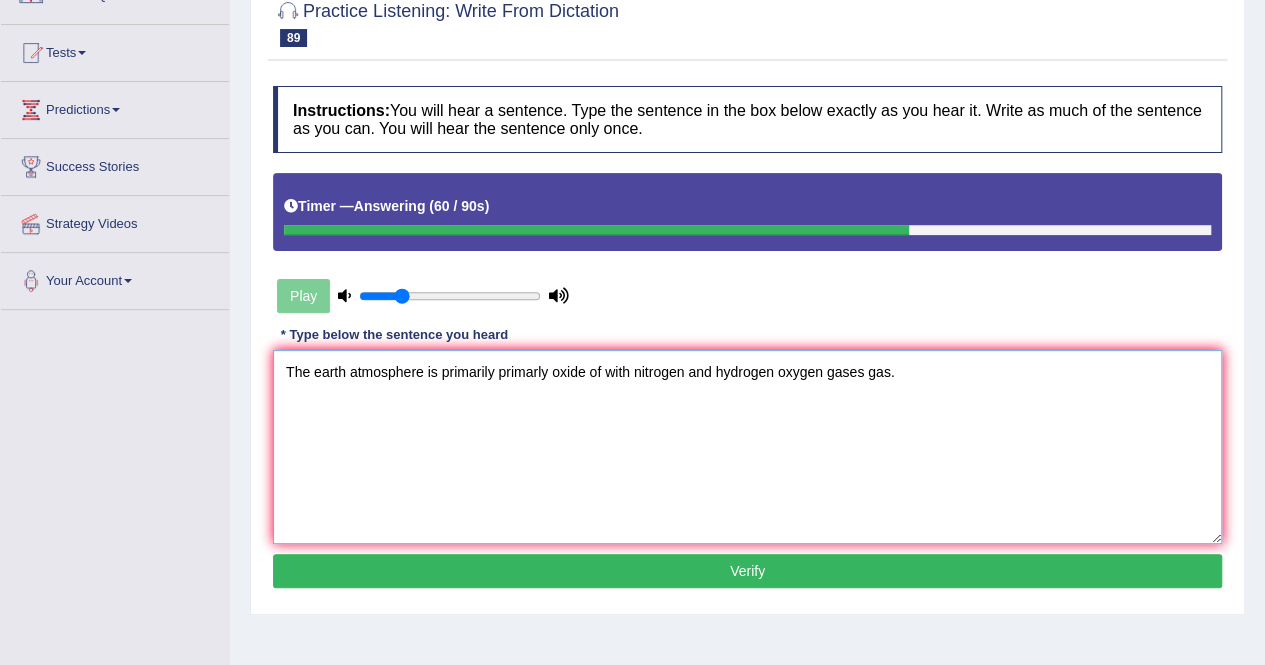 type on "The earth atmosphere is primarily primarly oxide of with nitrogen and hydrogen oxygen gases gas." 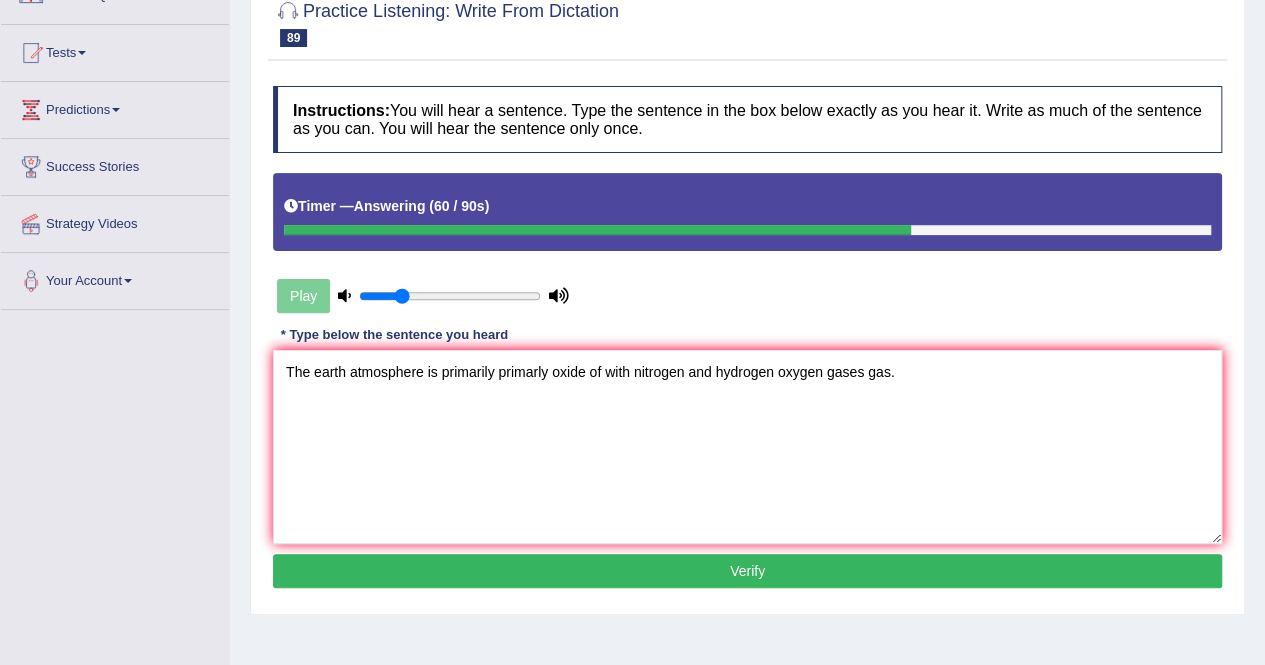 click on "Verify" at bounding box center (747, 571) 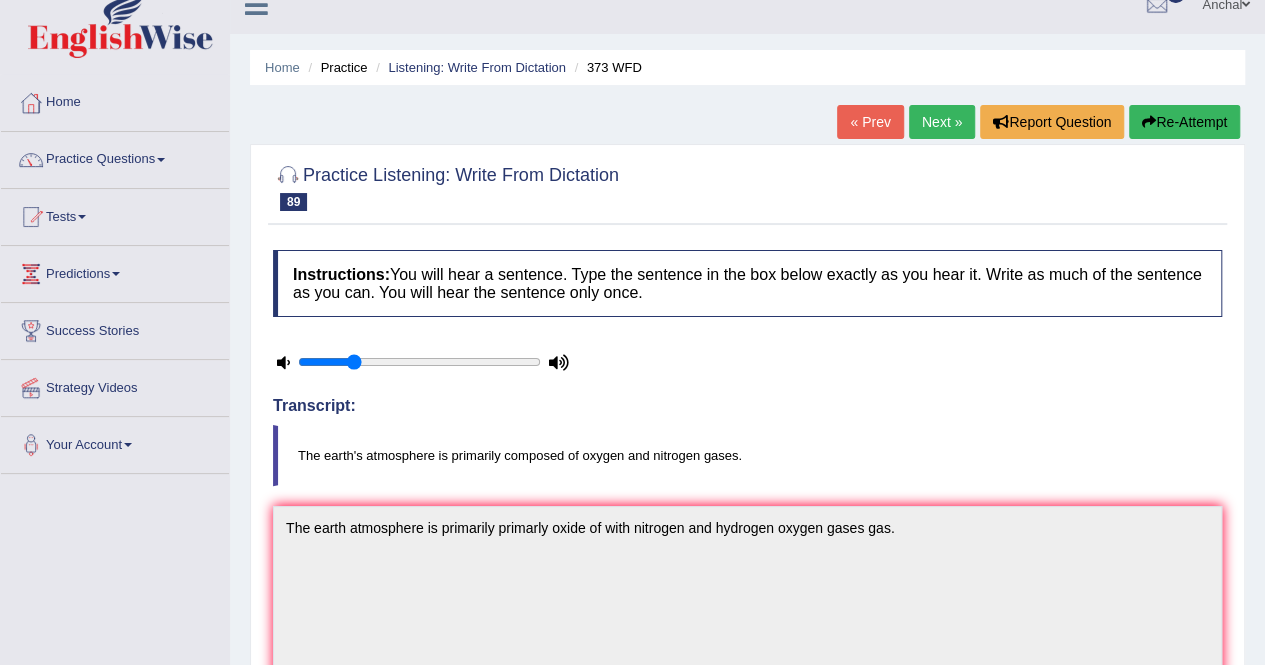 scroll, scrollTop: 0, scrollLeft: 0, axis: both 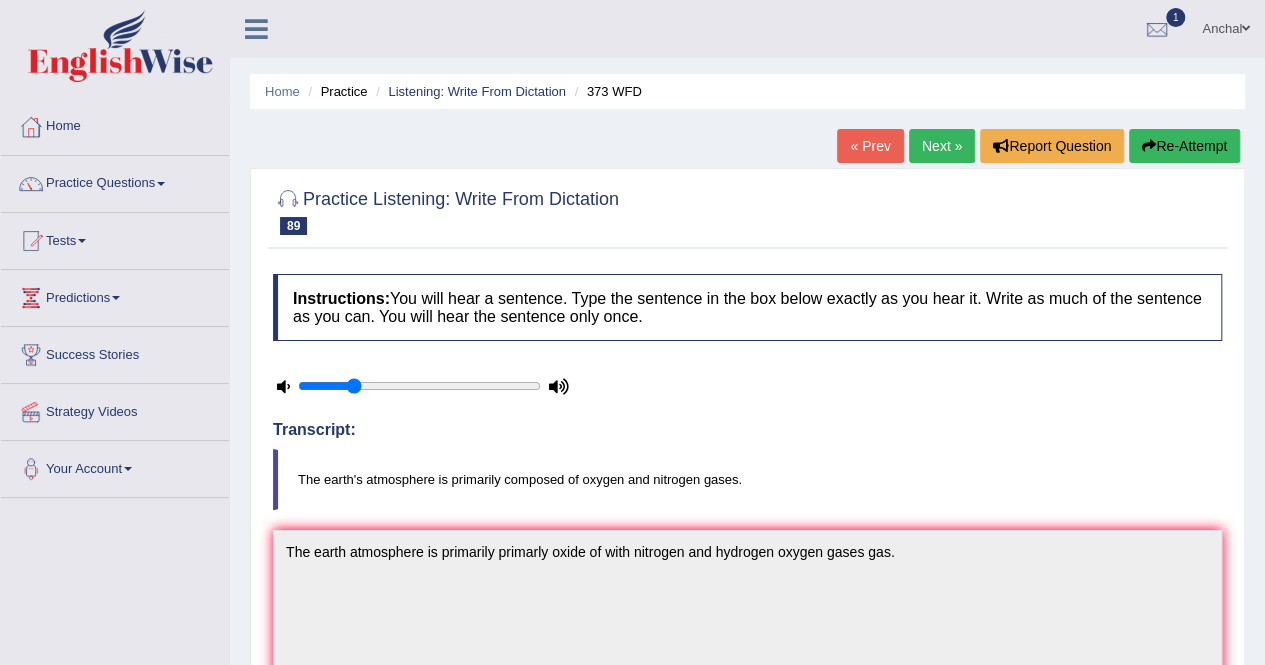 click on "Re-Attempt" at bounding box center [1184, 146] 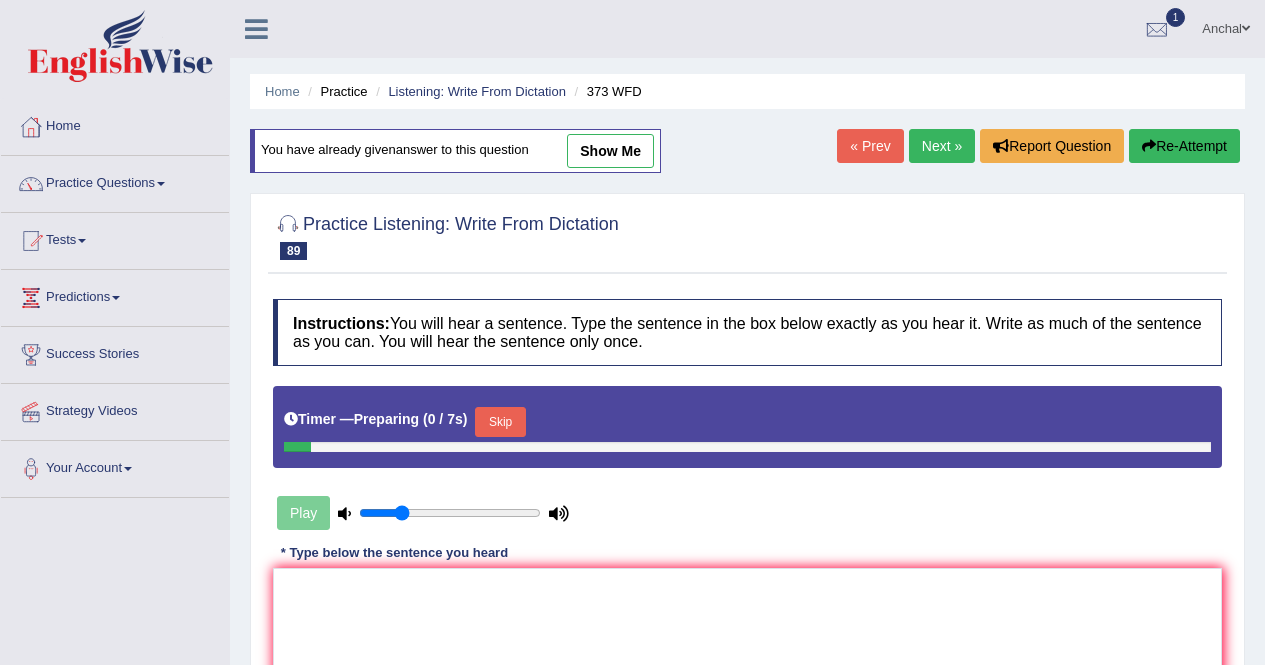 scroll, scrollTop: 172, scrollLeft: 0, axis: vertical 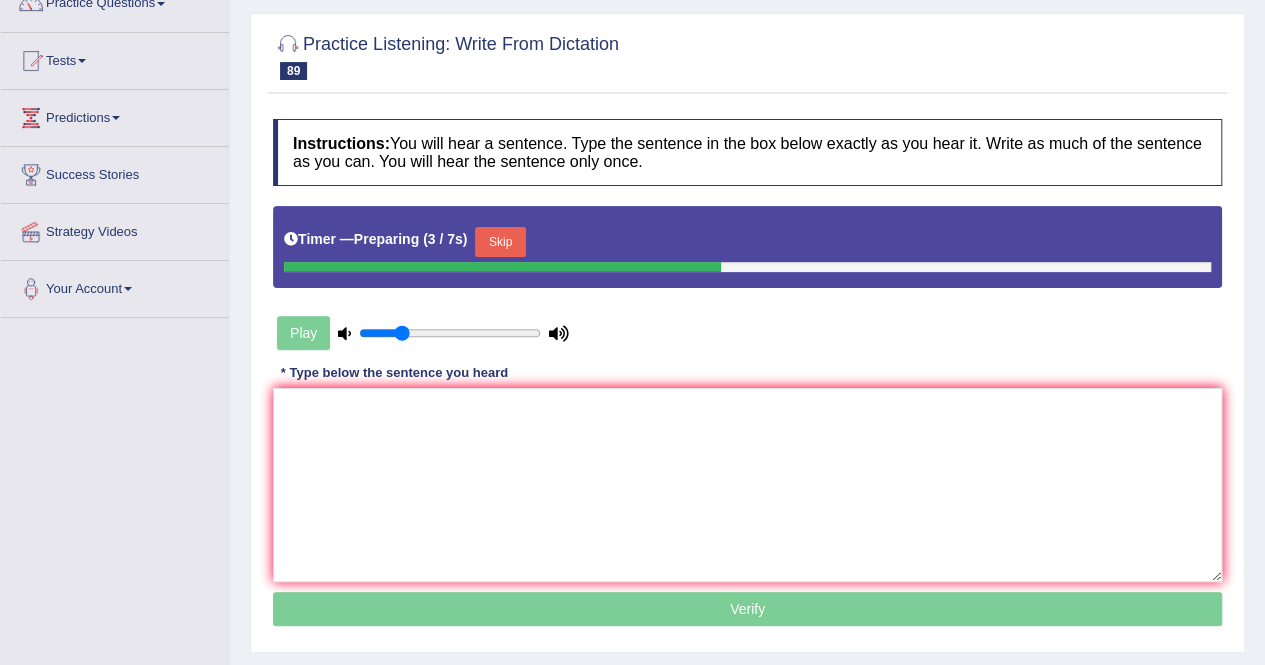 click on "Timer —  Preparing   ( 3 / 7s ) Skip" at bounding box center [747, 242] 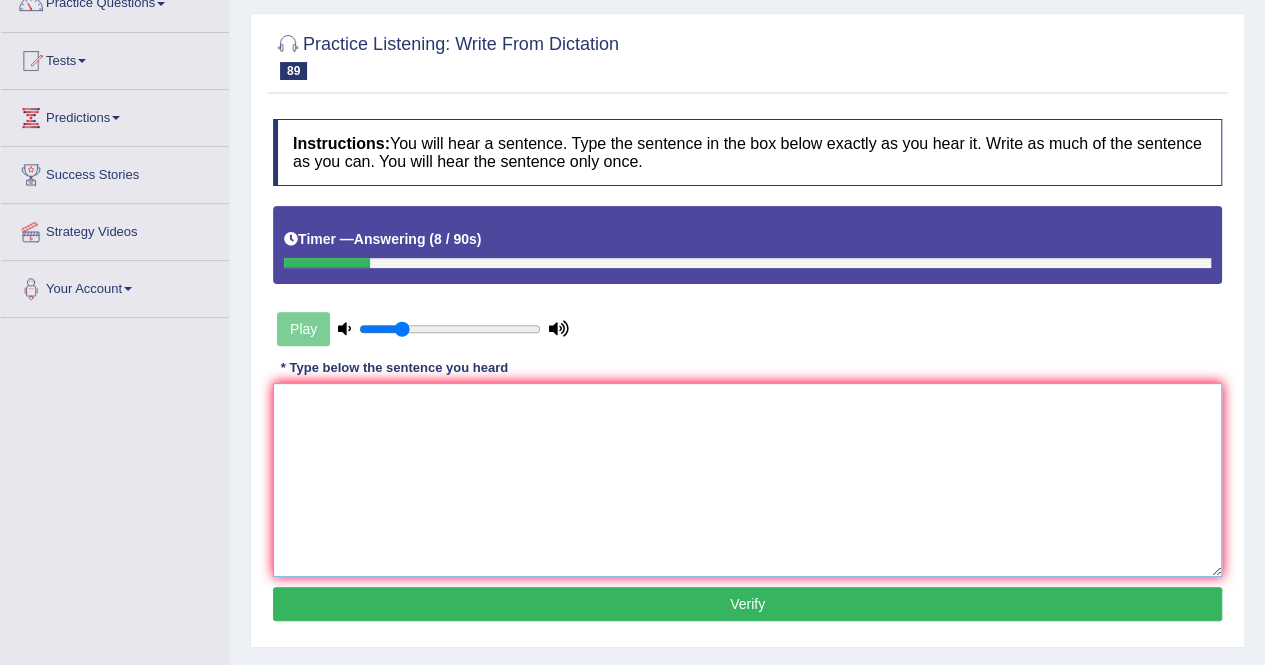 click at bounding box center [747, 480] 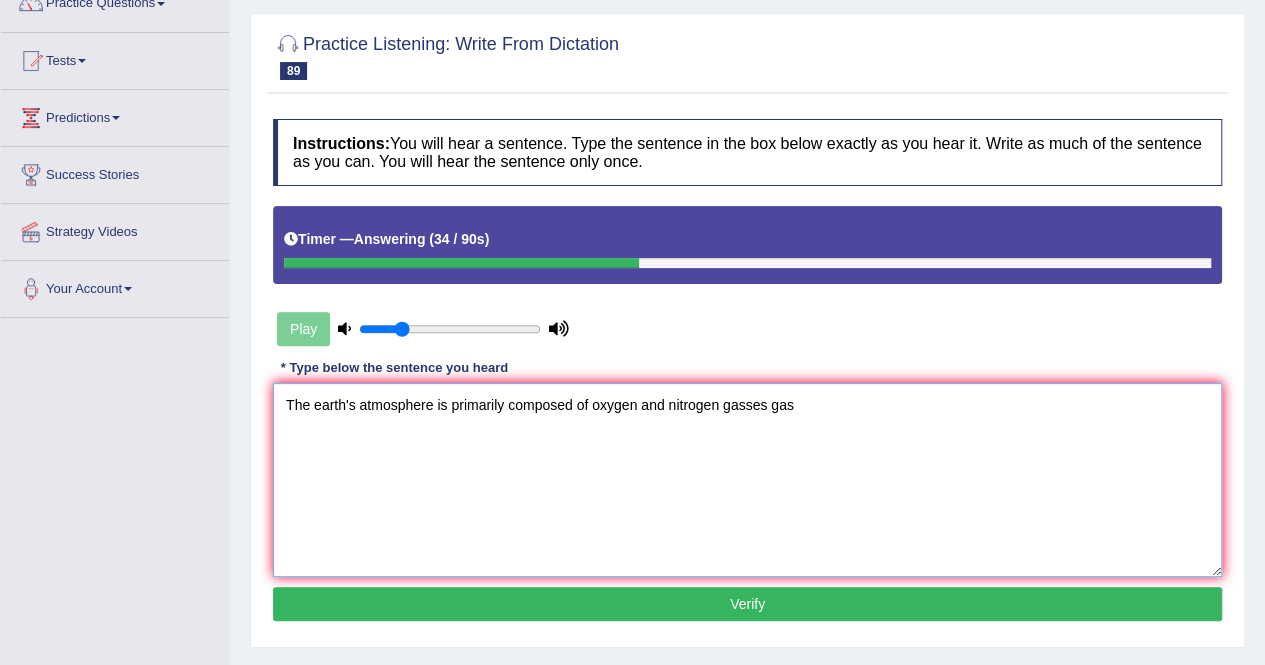type on "The earth's atmosphere is primarily composed of oxygen and nitrogen gasses gas" 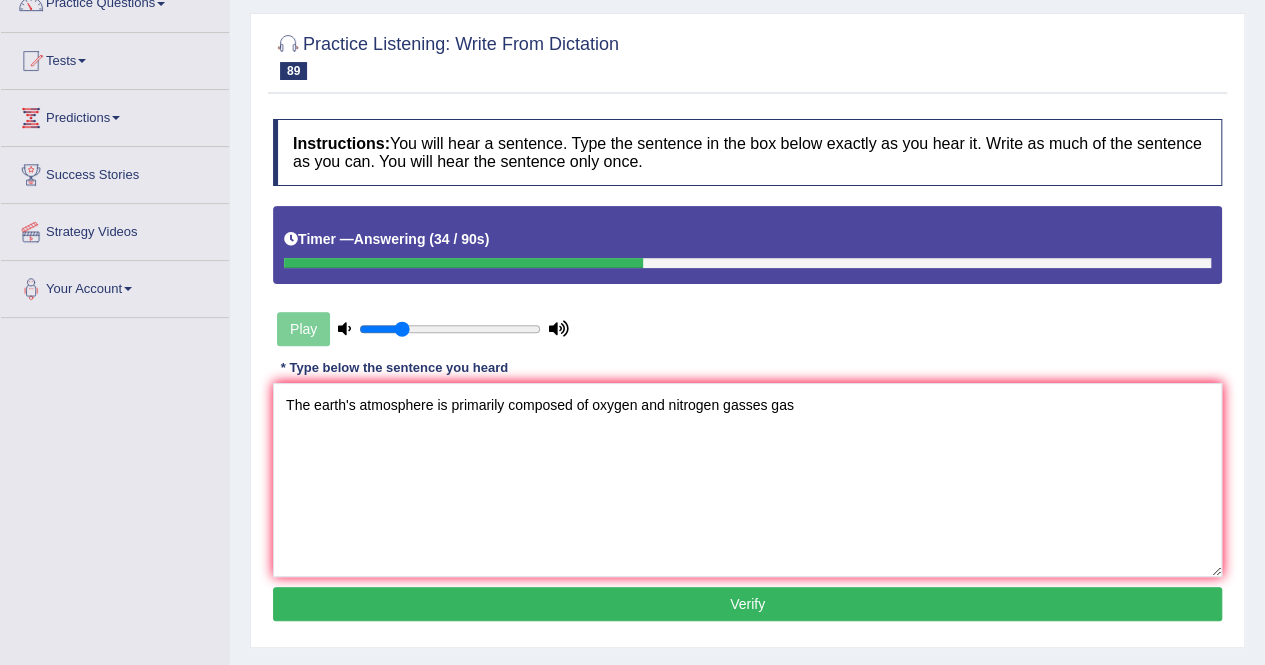 click on "Verify" at bounding box center [747, 604] 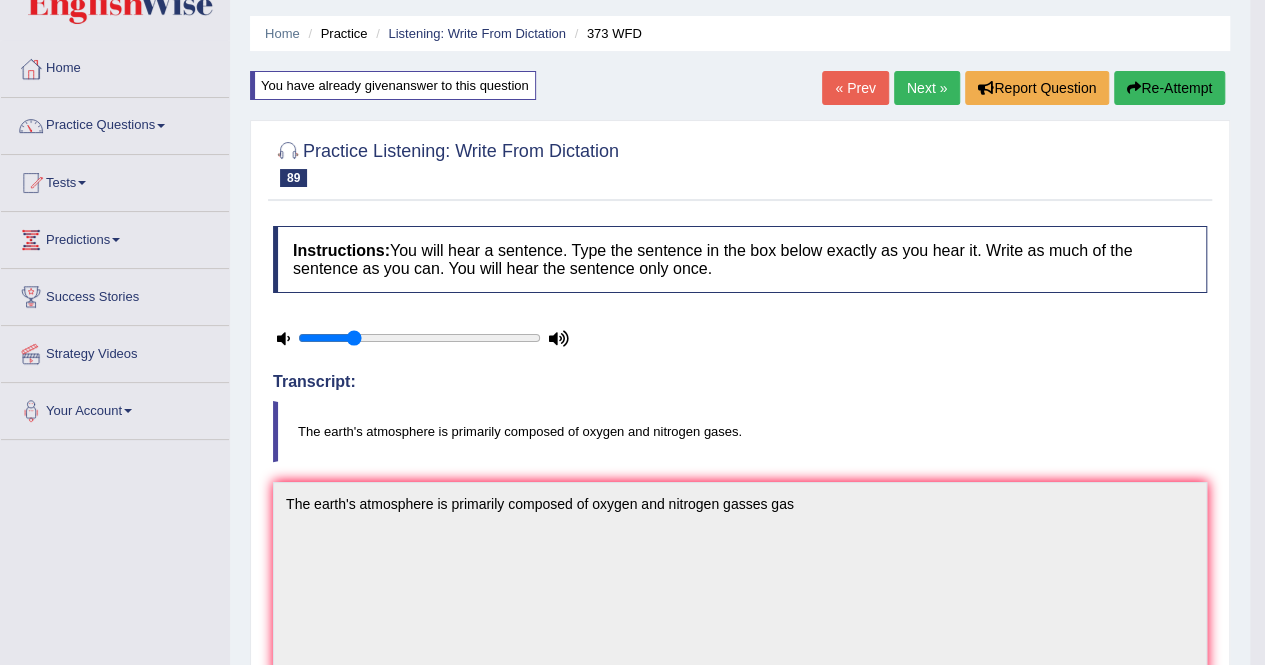 scroll, scrollTop: 20, scrollLeft: 0, axis: vertical 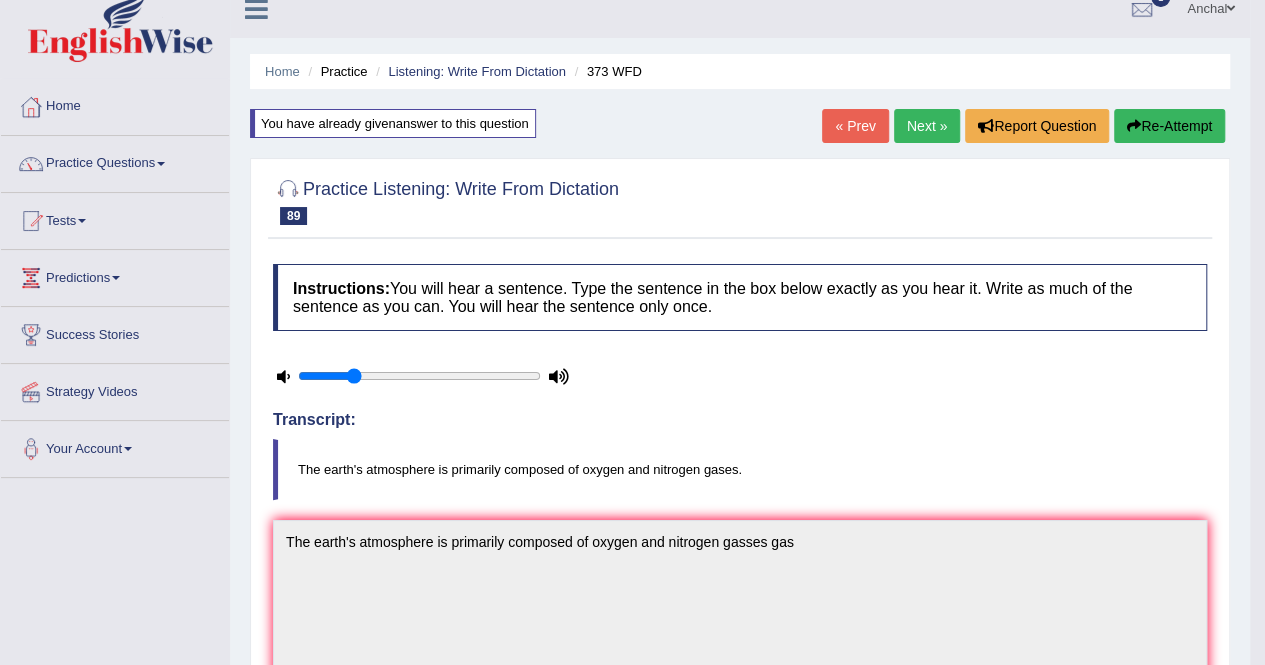 click on "Next »" at bounding box center [927, 126] 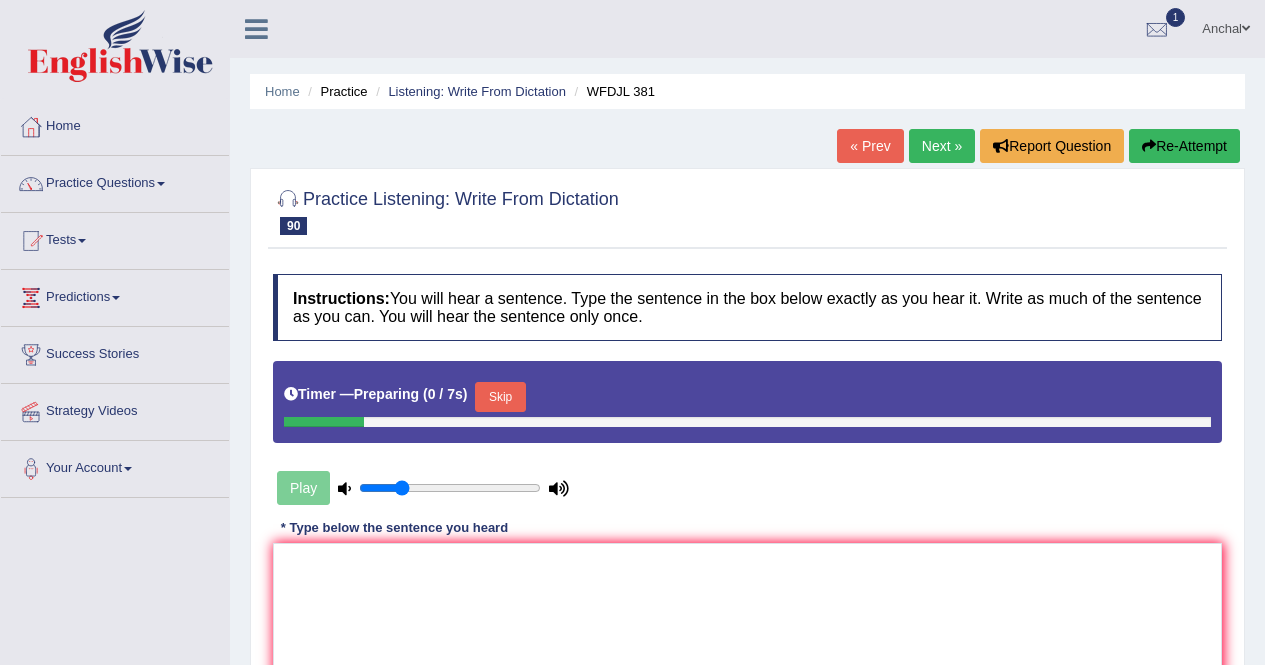 scroll, scrollTop: 0, scrollLeft: 0, axis: both 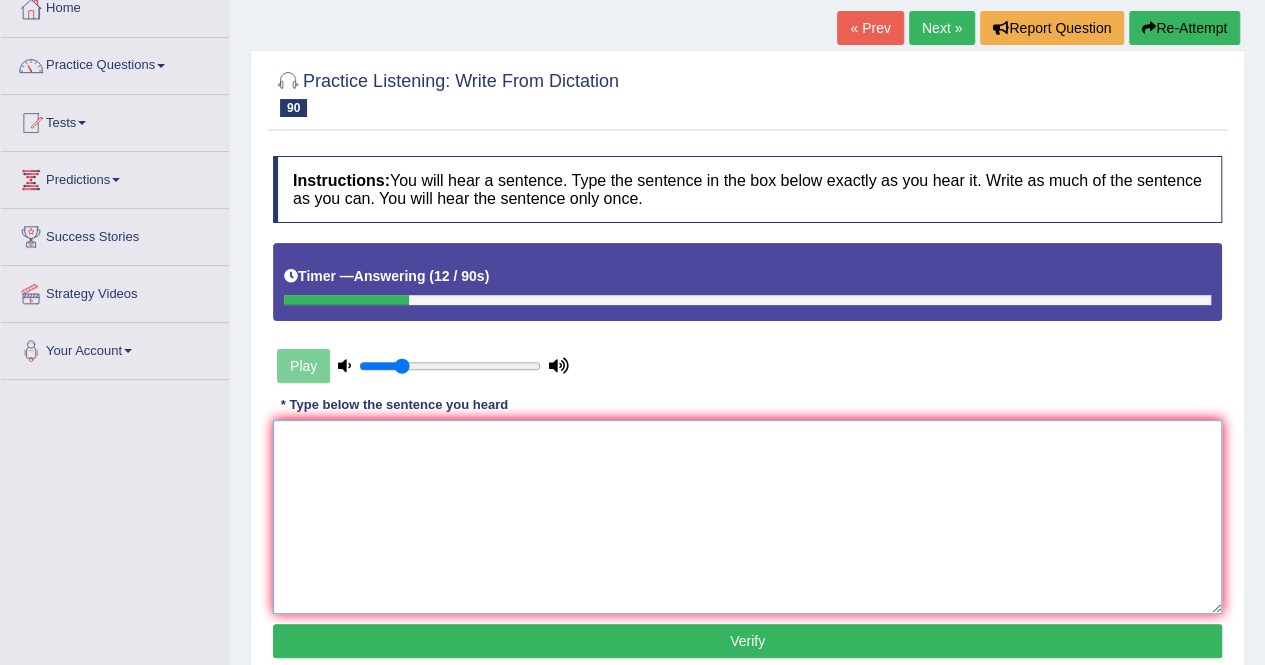 click at bounding box center [747, 517] 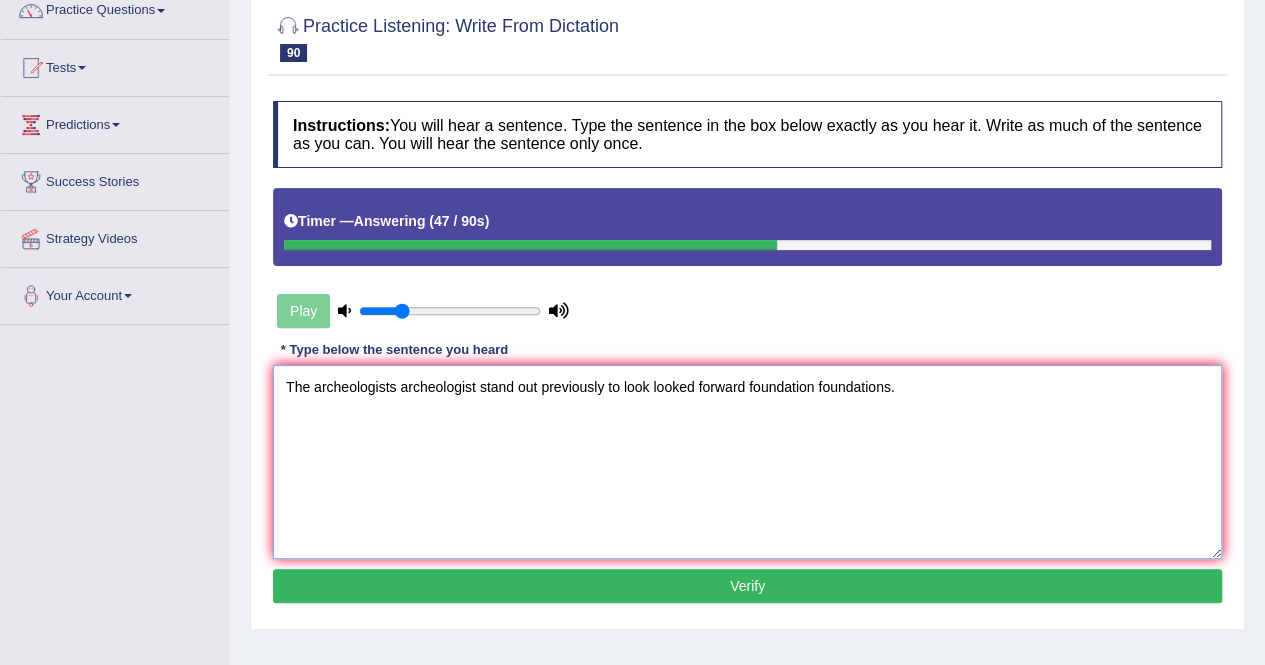 scroll, scrollTop: 174, scrollLeft: 0, axis: vertical 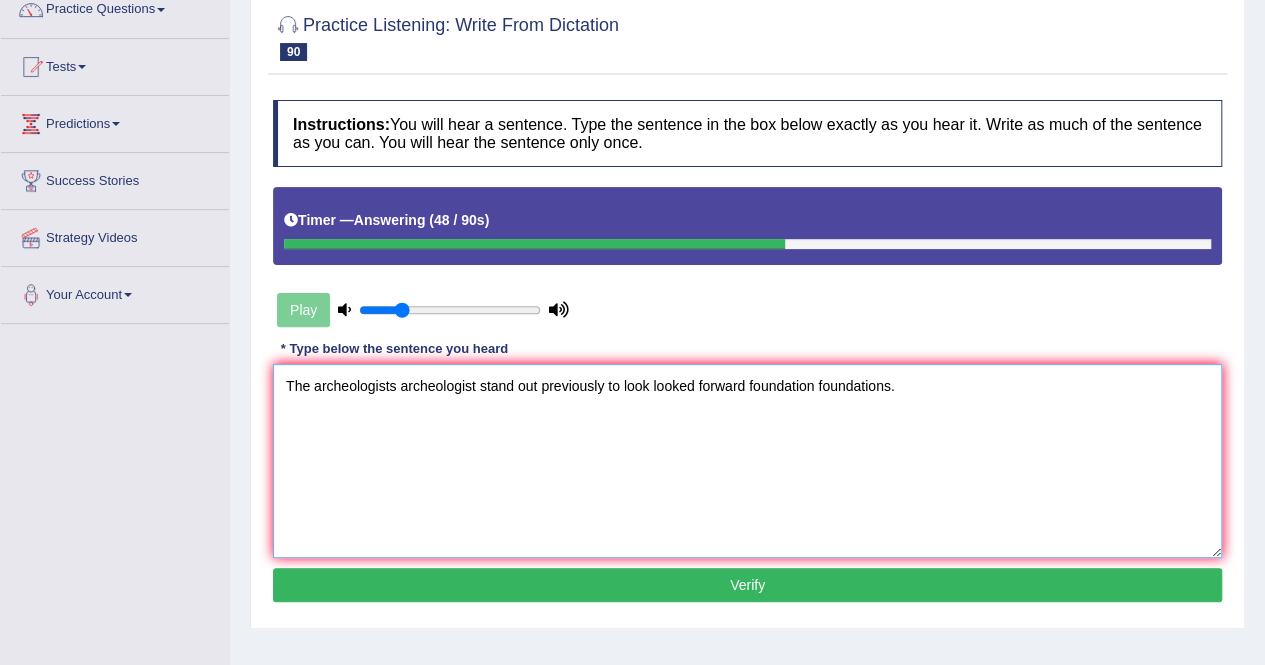 type on "The archeologists archeologist stand out previously to look looked forward foundation foundations." 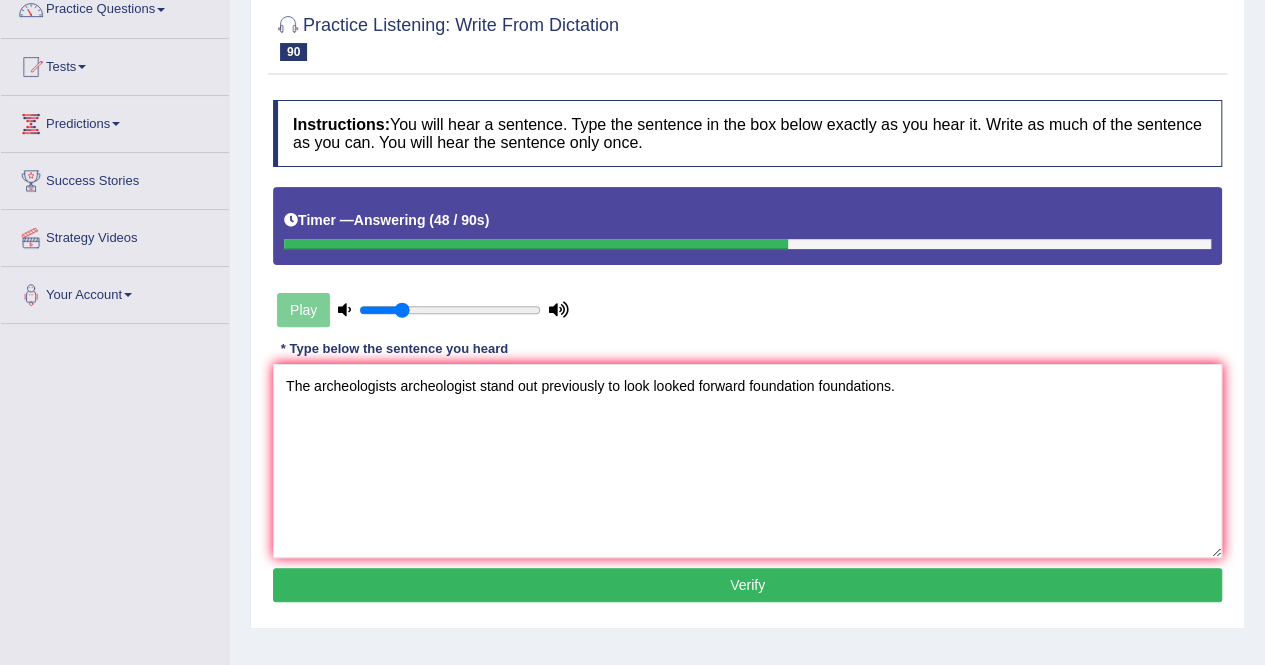 click on "Verify" at bounding box center [747, 585] 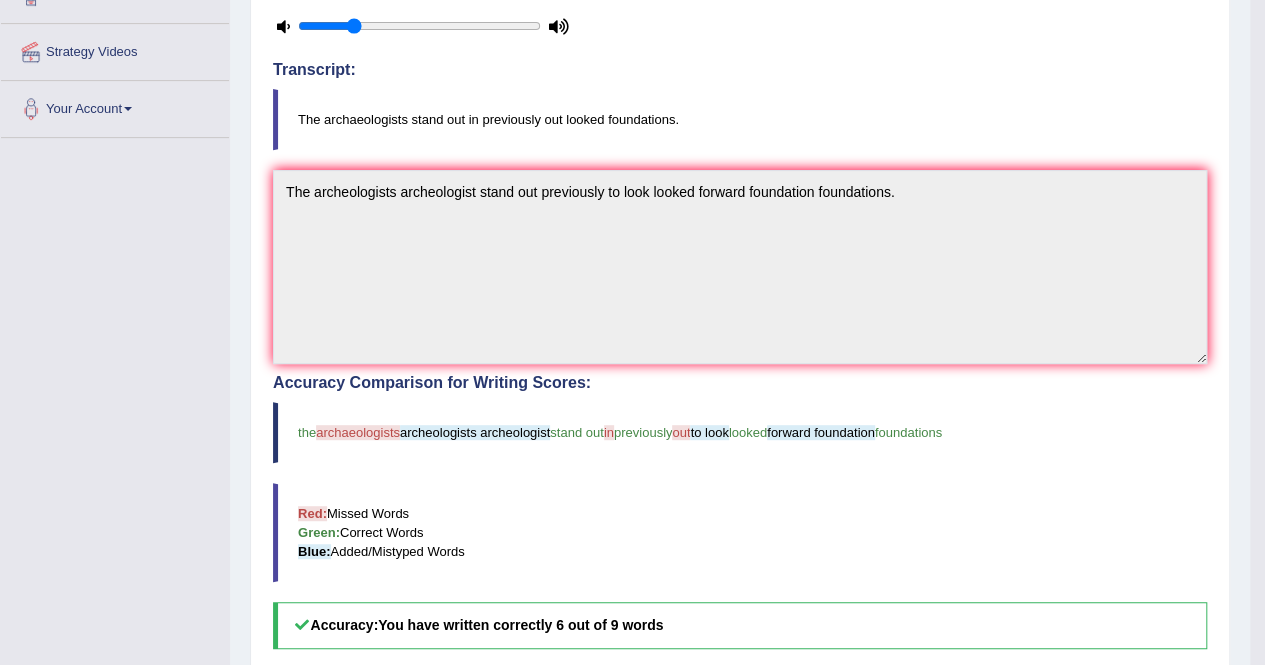 scroll, scrollTop: 0, scrollLeft: 0, axis: both 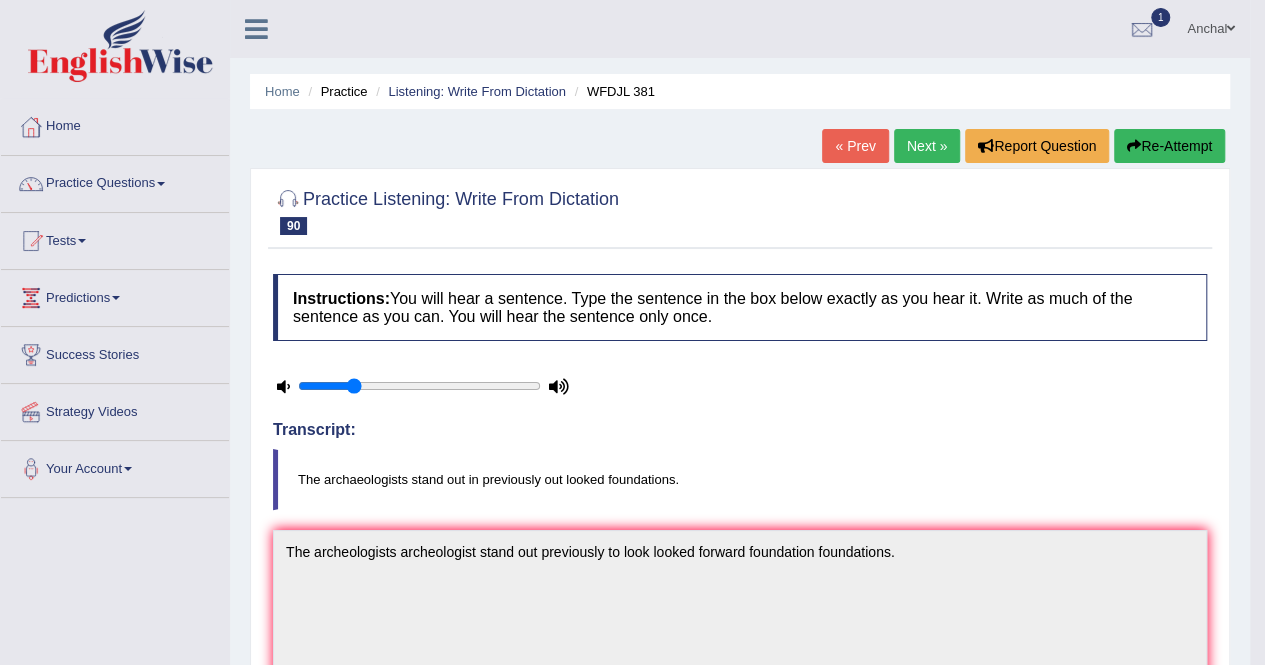 click on "Home
Practice
Listening: Write From Dictation
WFDJL 381
« Prev Next »  Report Question  Re-Attempt
Practice Listening: Write From Dictation
90
WFDJL 381
Instructions:  You will hear a sentence. Type the sentence in the box below exactly as you hear it. Write as much of the sentence as you can. You will hear the sentence only once.
Timer —  Answering   ( 49 / 90s ) Transcript: The archaeologists stand out in previously out looked foundations. * Type below the sentence you heard The archeologists archeologist stand out previously to look looked forward foundation foundations. Accuracy Comparison for Writing Scores: the  archaeologists archeologists archeologist  stand out  in  previously  out to look  looked  forward foundation  foundations
Red:  Missed Words
Green:  Correct Words" at bounding box center [740, 652] 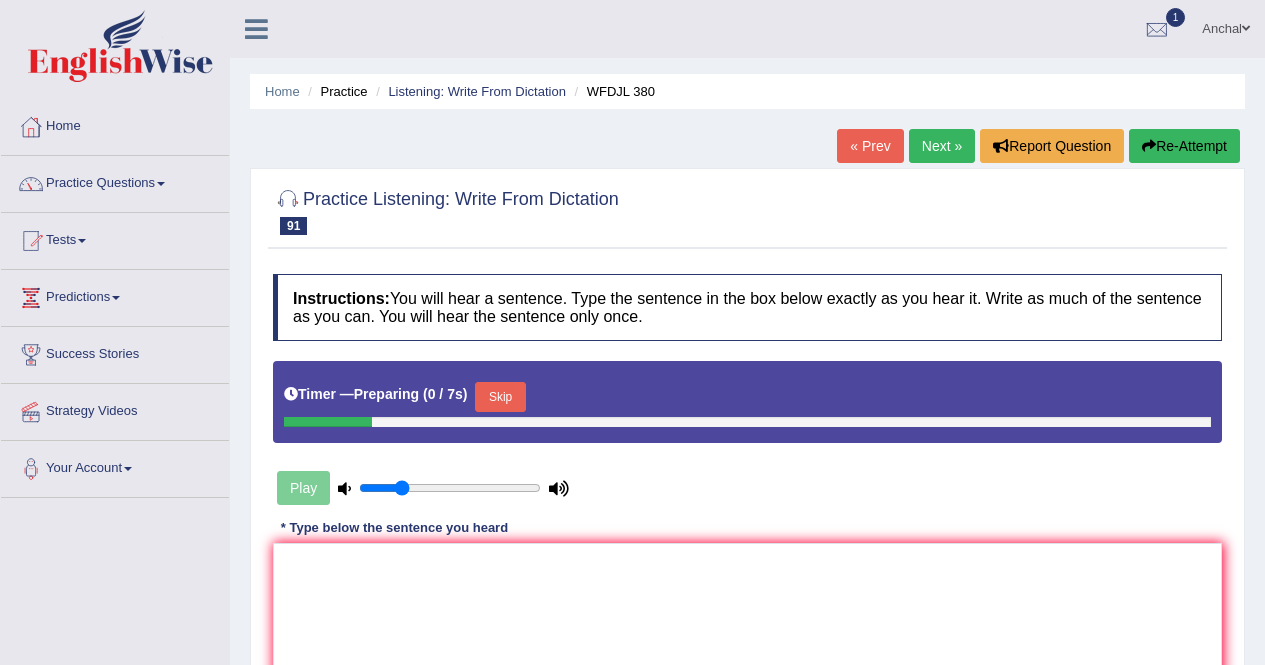 scroll, scrollTop: 170, scrollLeft: 0, axis: vertical 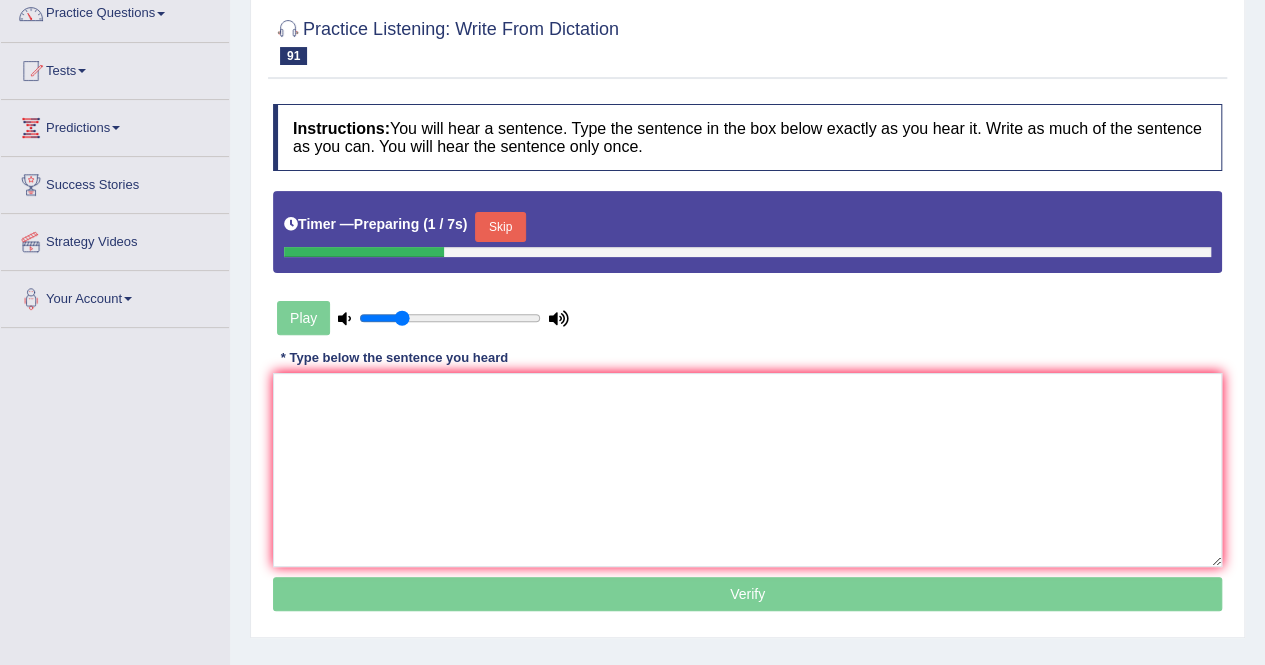click on "Skip" at bounding box center (500, 227) 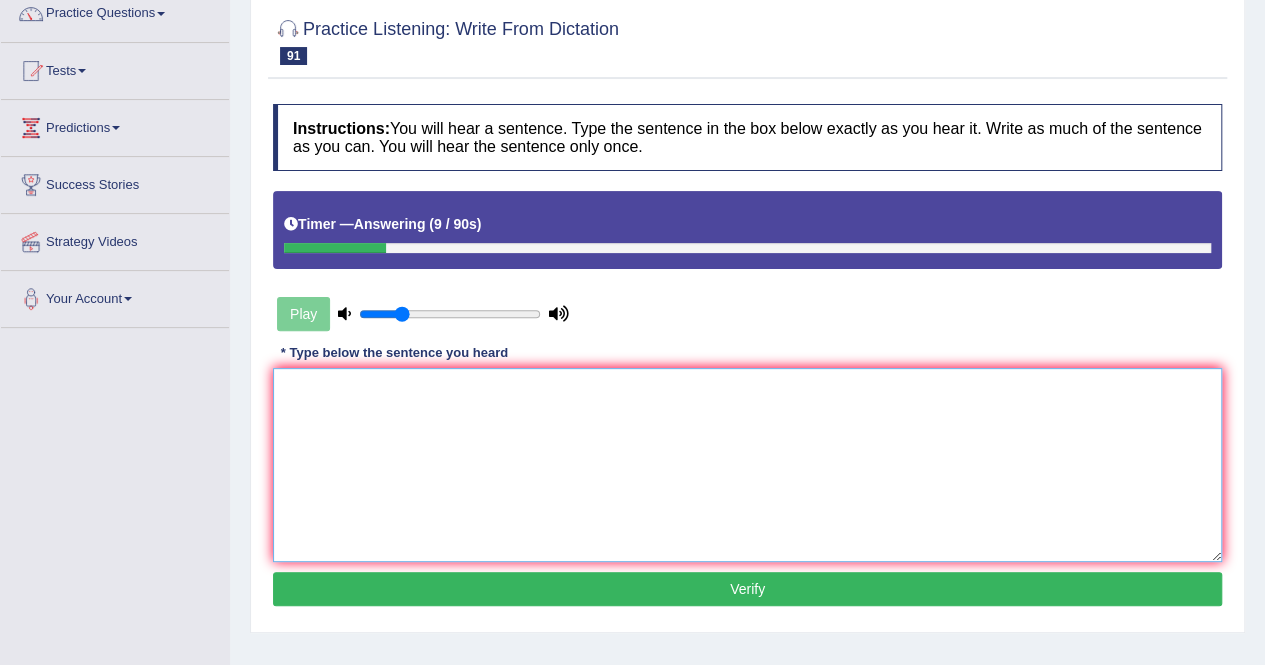 click at bounding box center [747, 465] 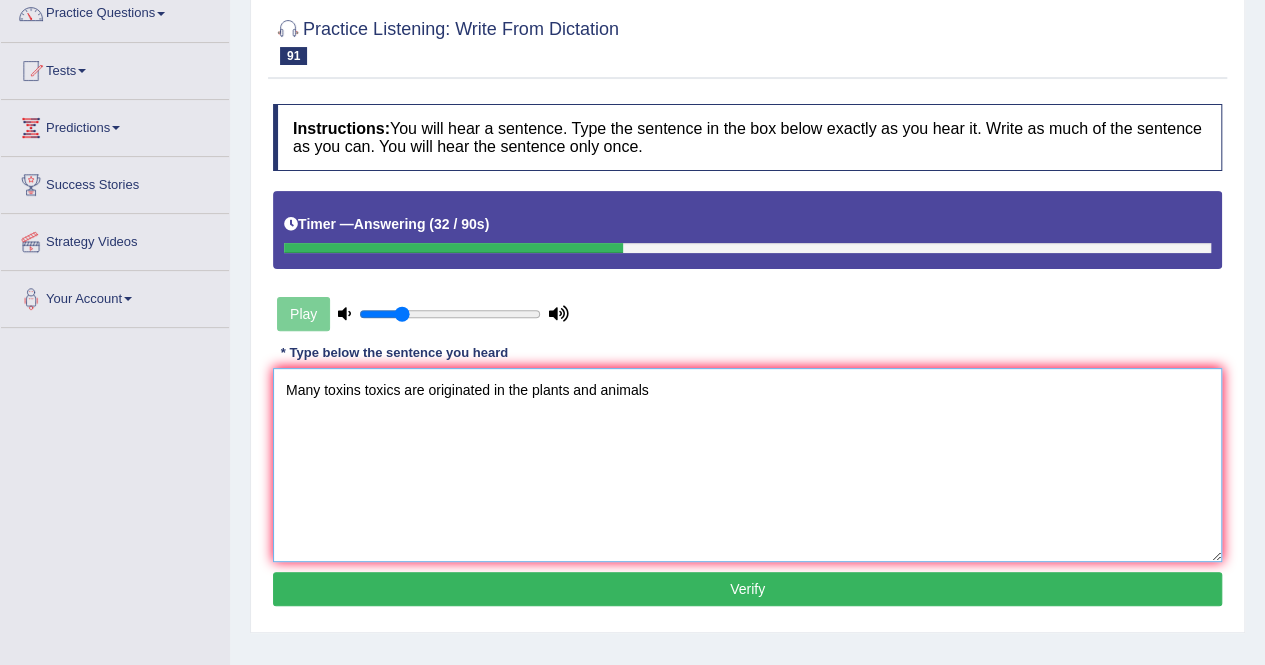 type on "Many toxins toxics are originated in the plants and animals" 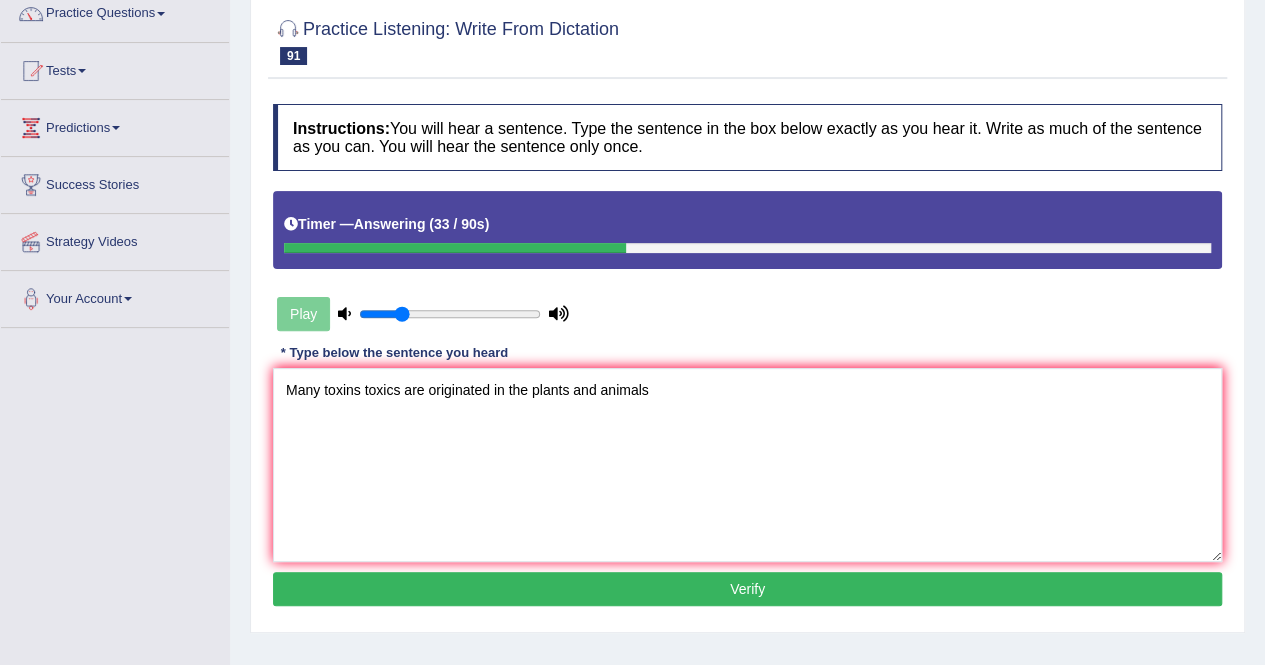 click on "Verify" at bounding box center (747, 589) 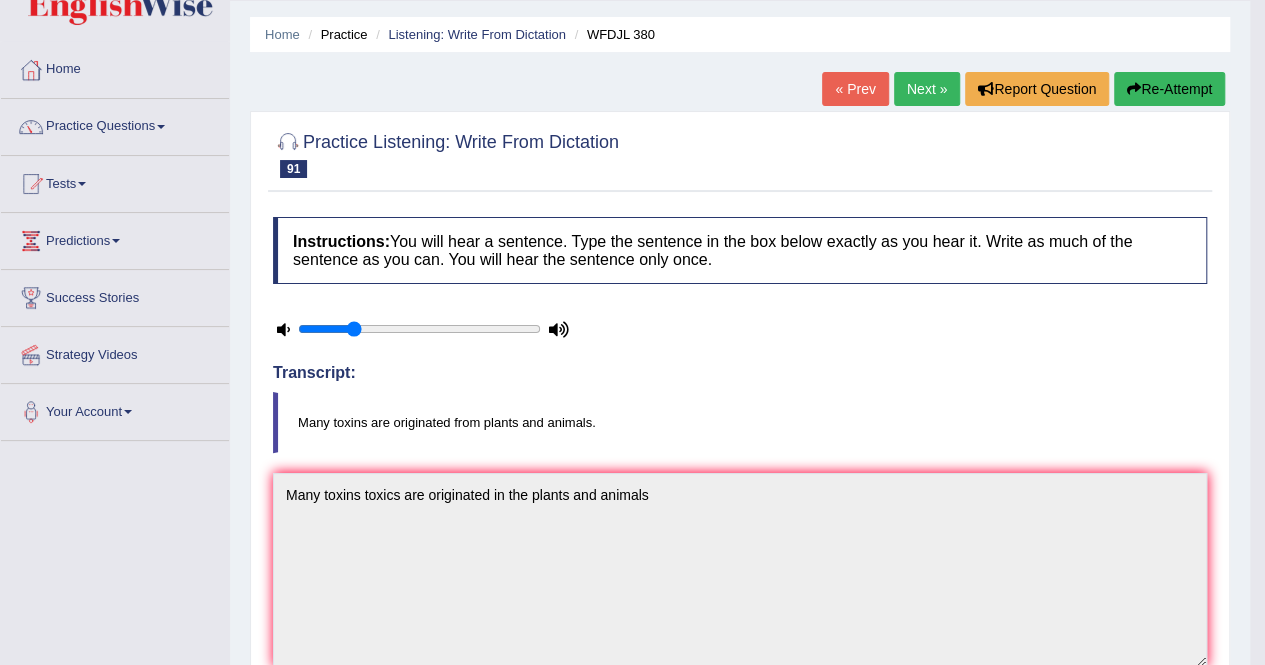 scroll, scrollTop: 0, scrollLeft: 0, axis: both 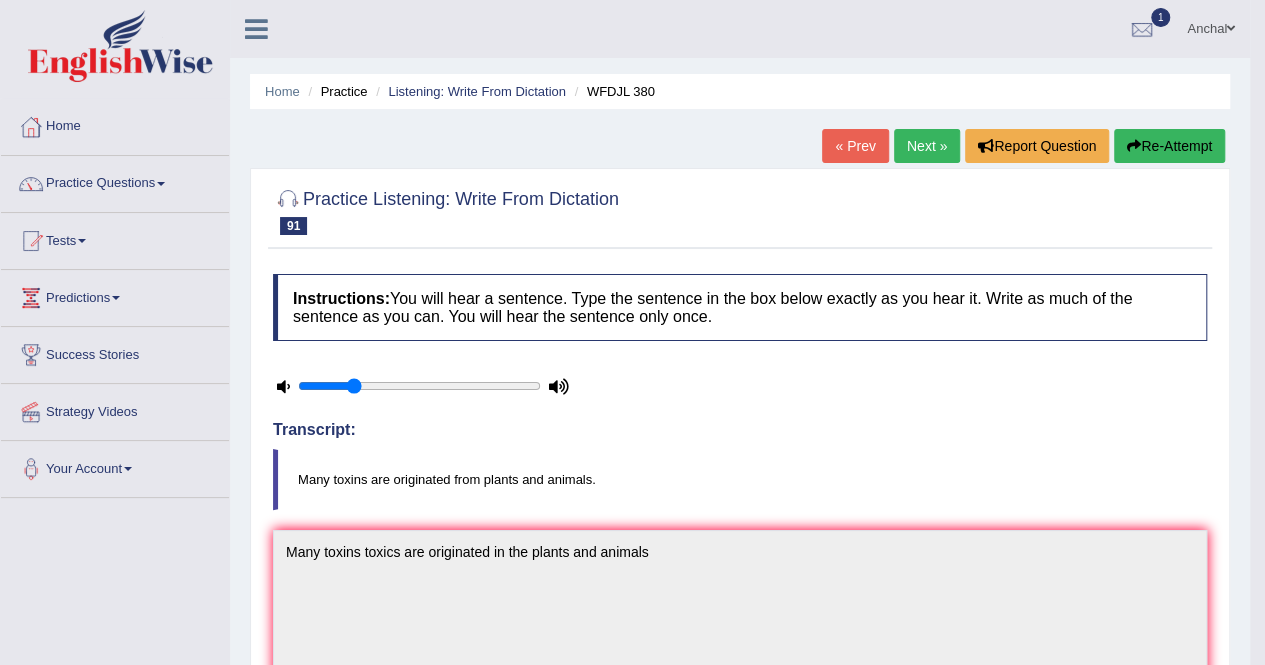 click on "Next »" at bounding box center (927, 146) 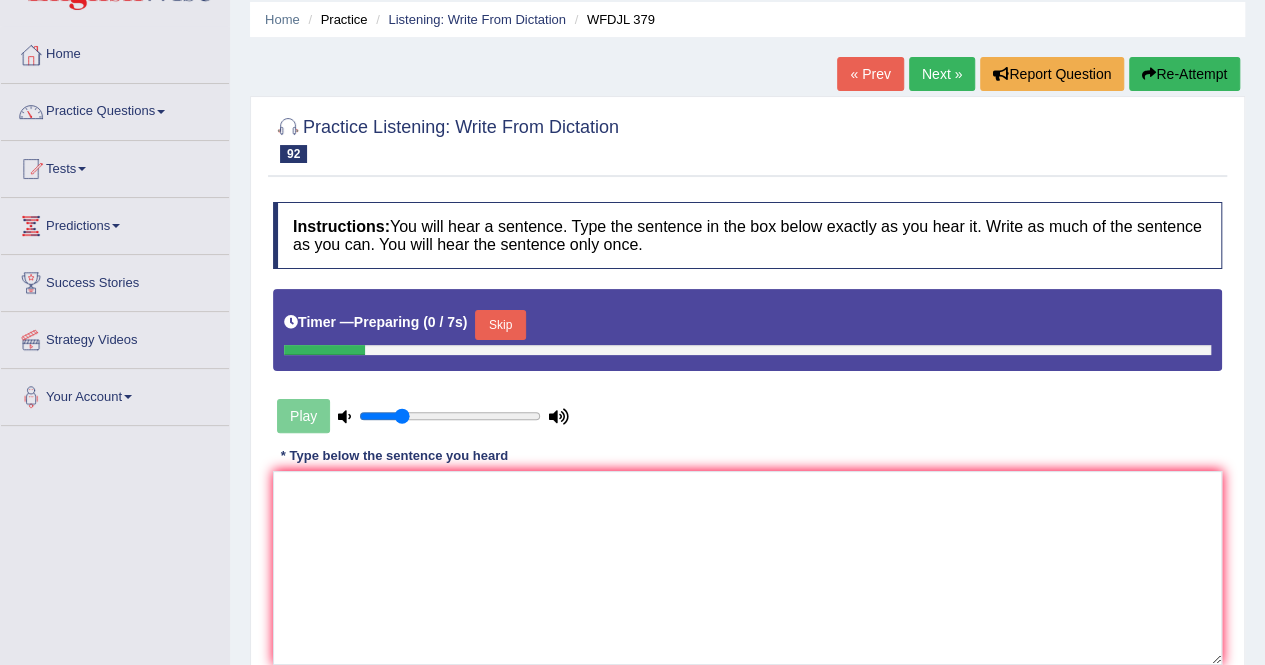 scroll, scrollTop: 0, scrollLeft: 0, axis: both 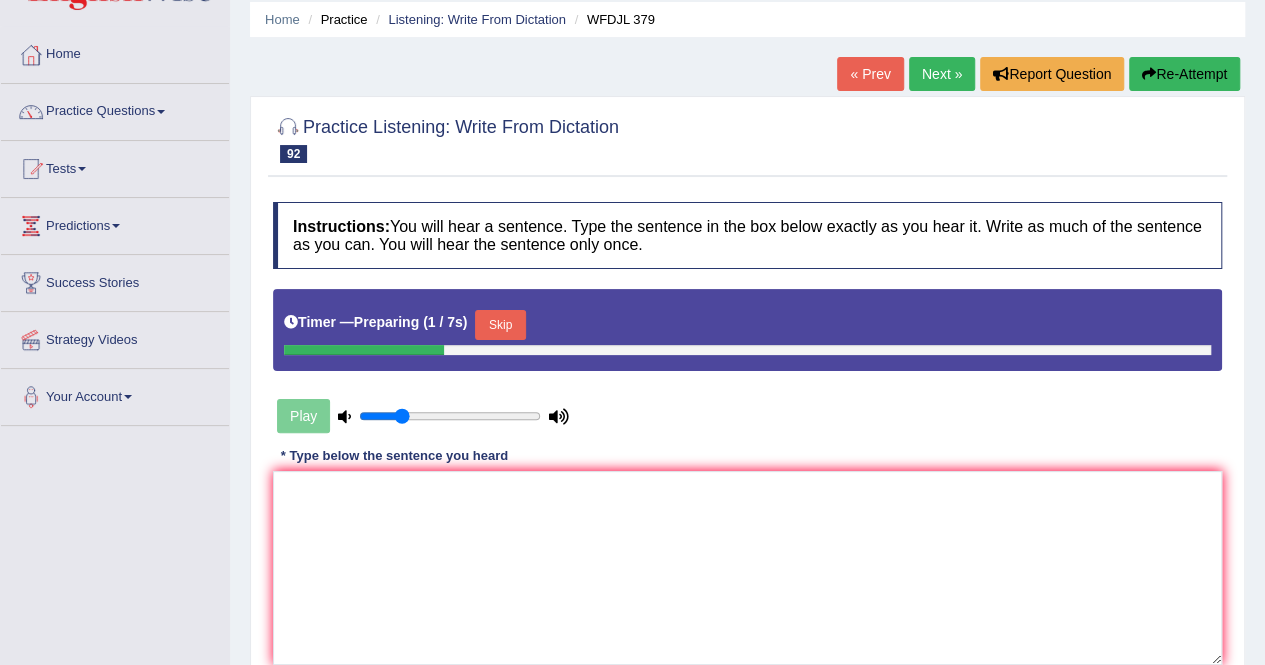 click on "Skip" at bounding box center (500, 325) 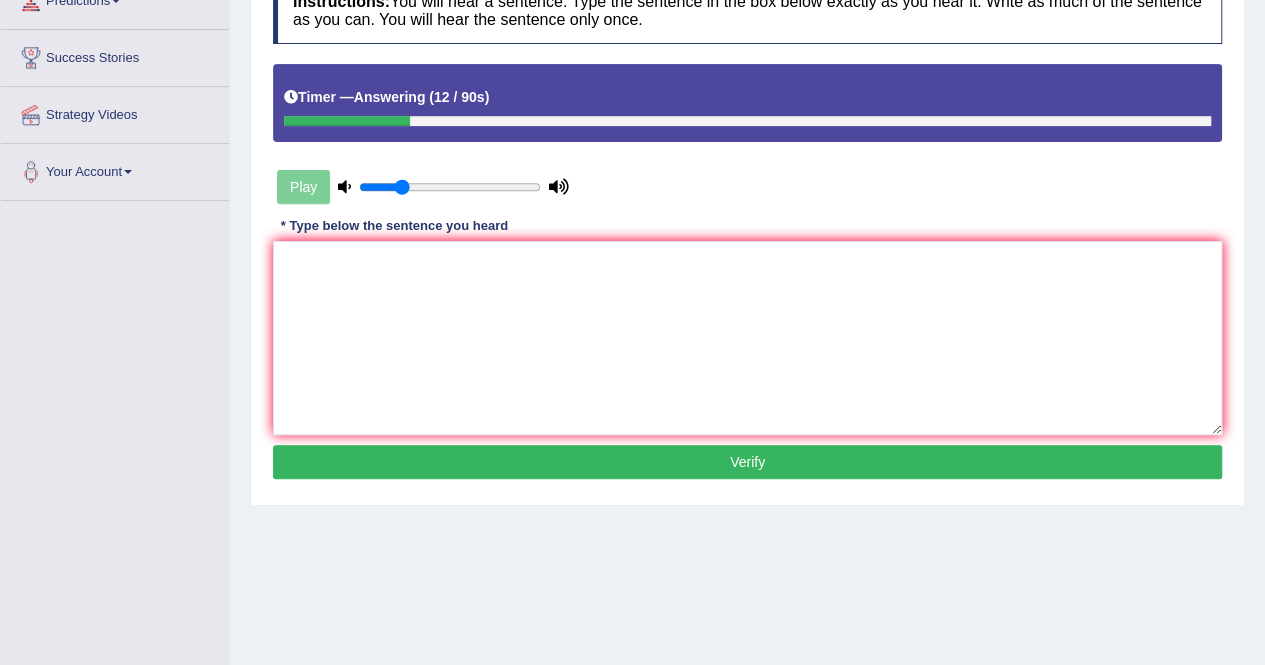scroll, scrollTop: 296, scrollLeft: 0, axis: vertical 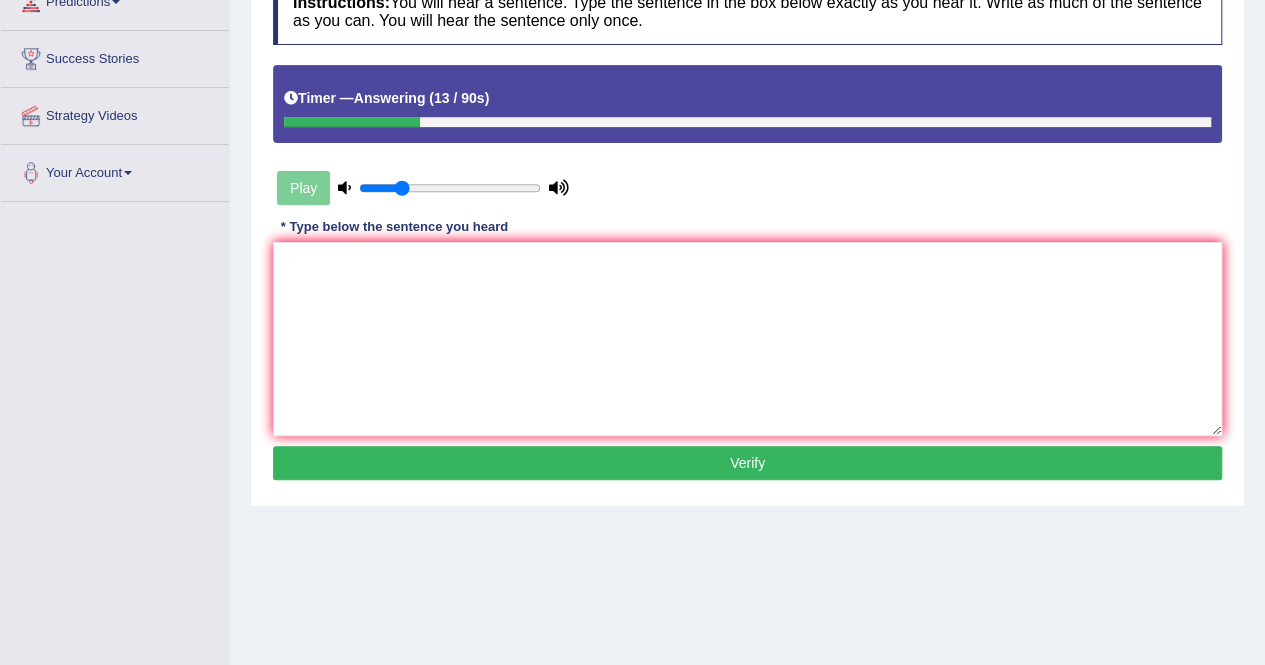 click on "Verify" at bounding box center [747, 463] 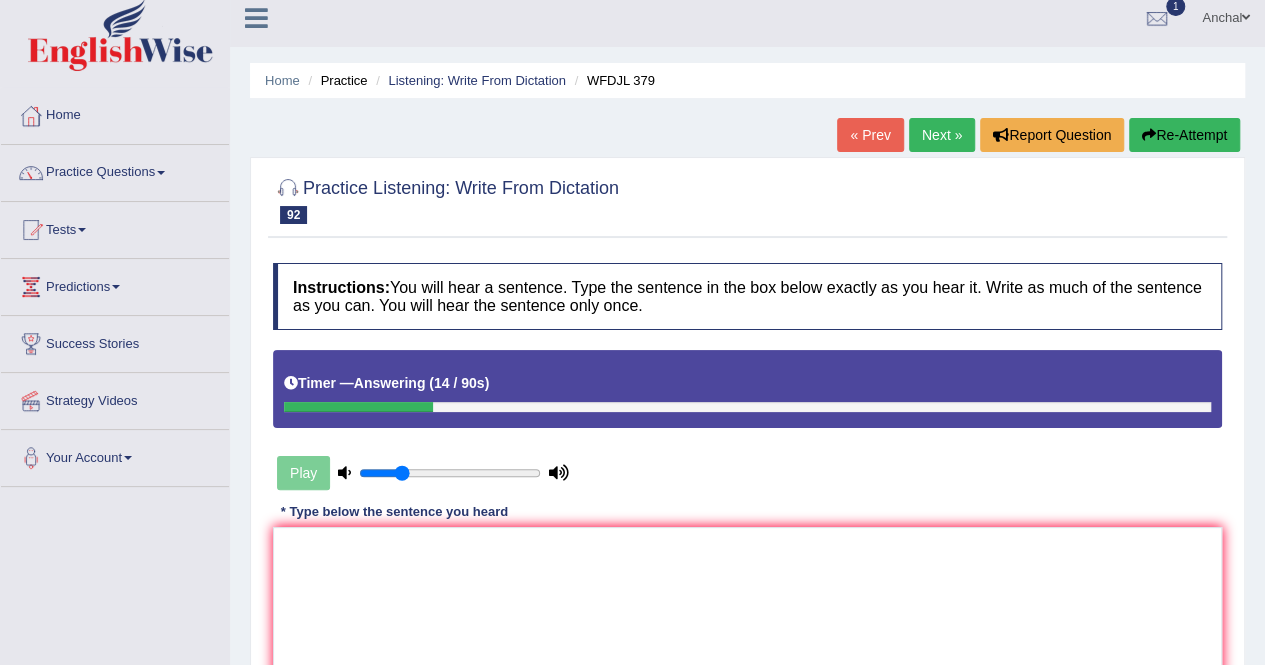 scroll, scrollTop: 10, scrollLeft: 0, axis: vertical 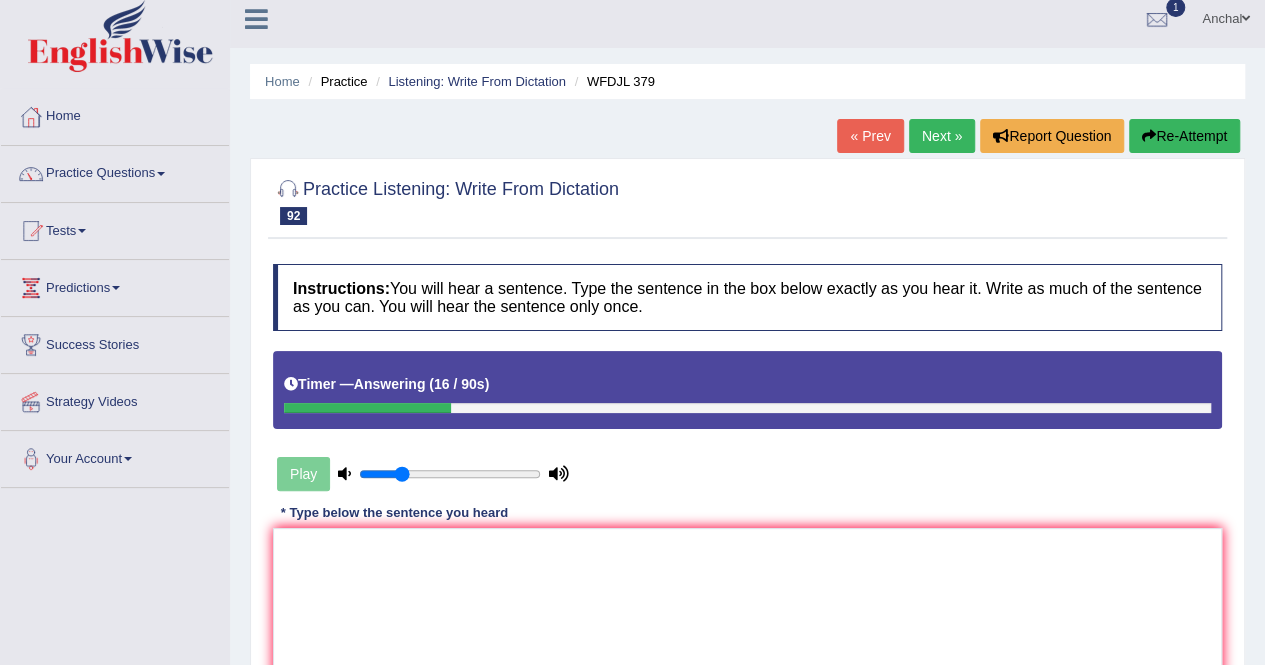 click on "Re-Attempt" at bounding box center [1184, 136] 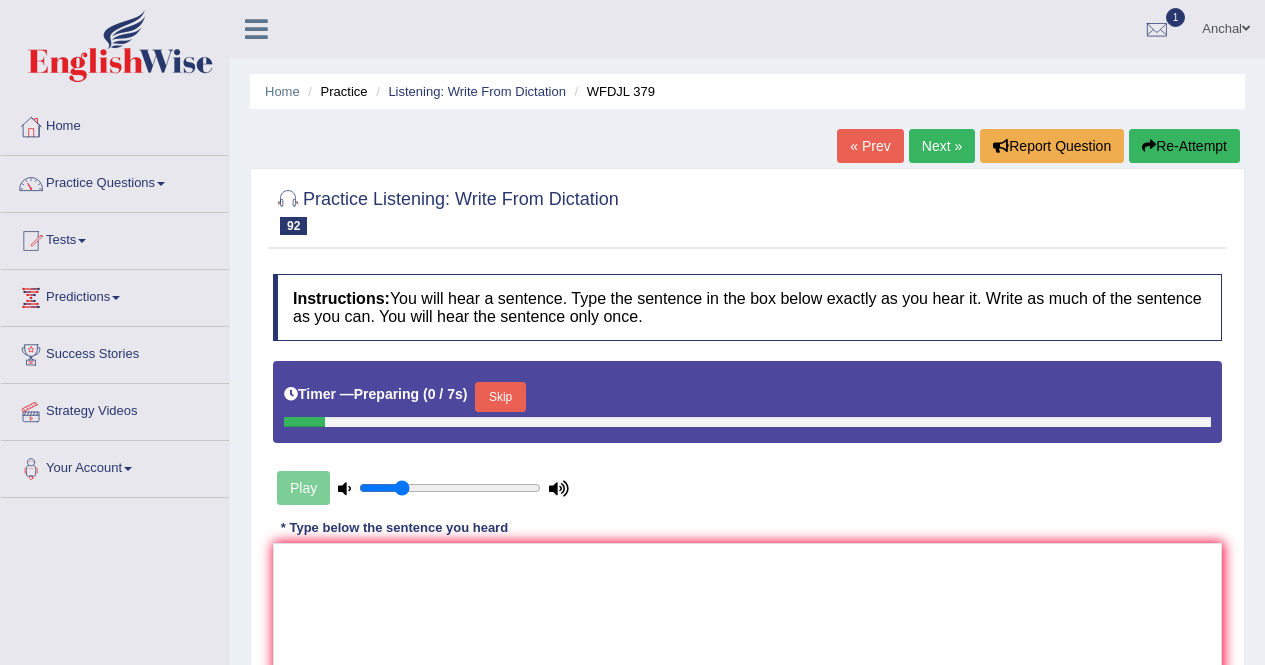 scroll, scrollTop: 10, scrollLeft: 0, axis: vertical 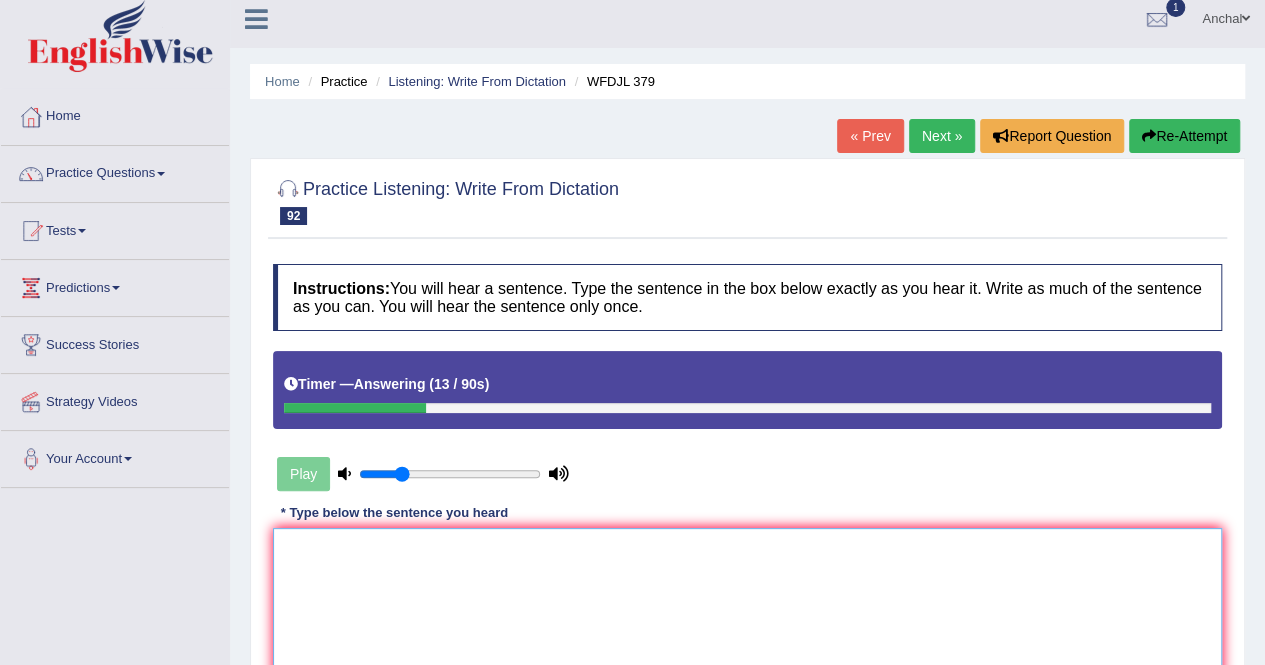 click at bounding box center (747, 625) 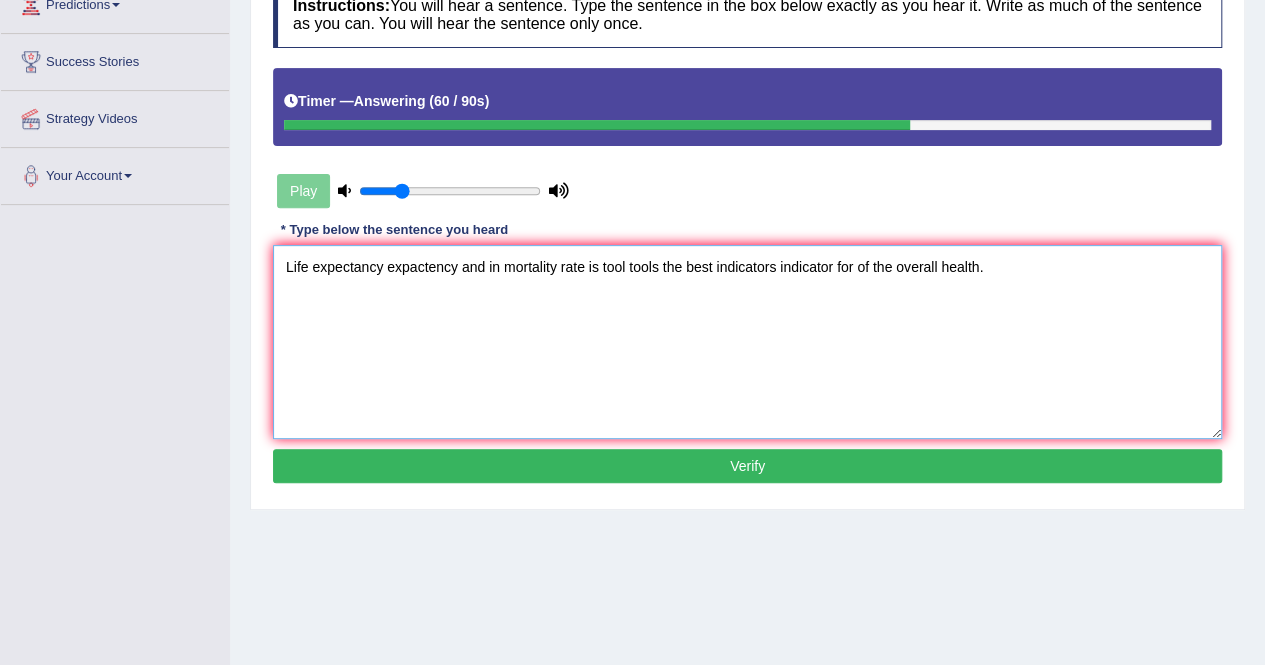scroll, scrollTop: 350, scrollLeft: 0, axis: vertical 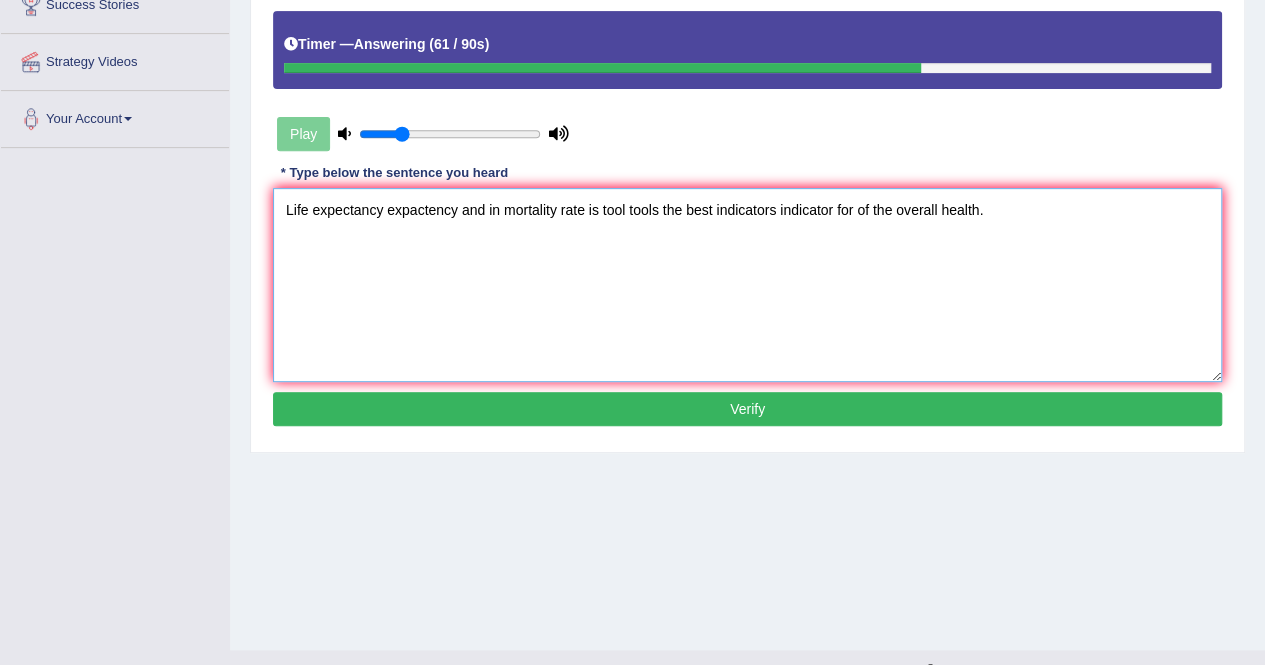 type on "Life expectancy expactency and in mortality rate is tool tools the best indicators indicator for of the overall health." 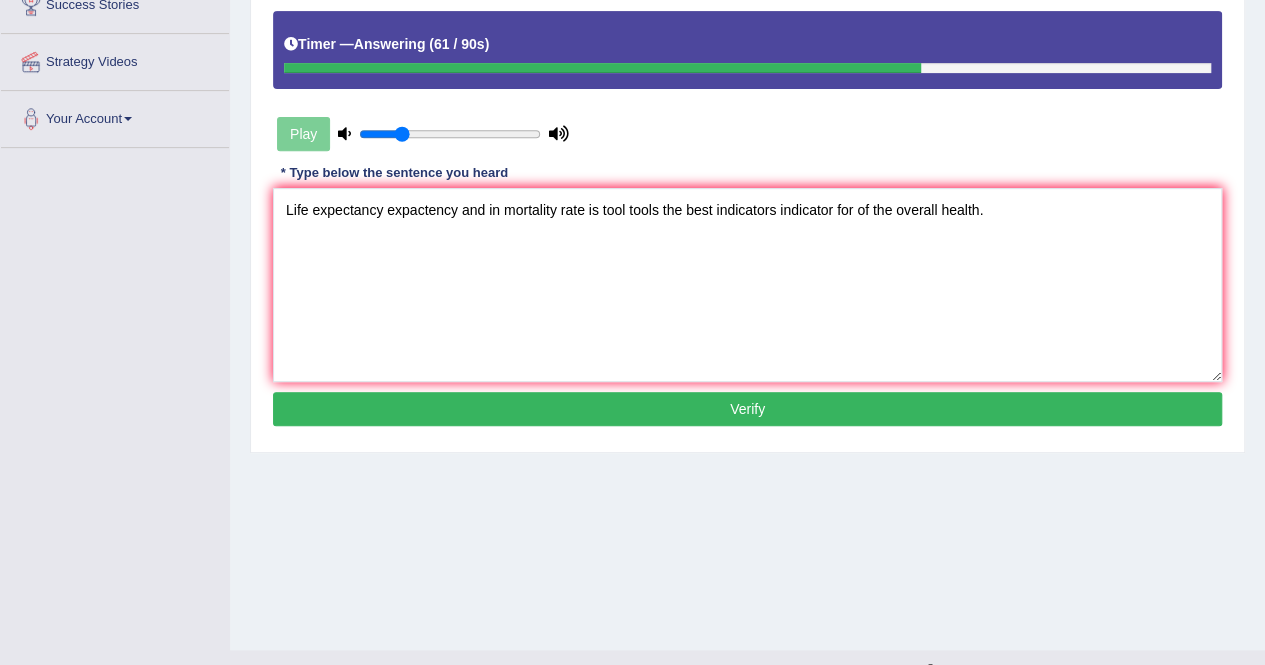 click on "Verify" at bounding box center [747, 409] 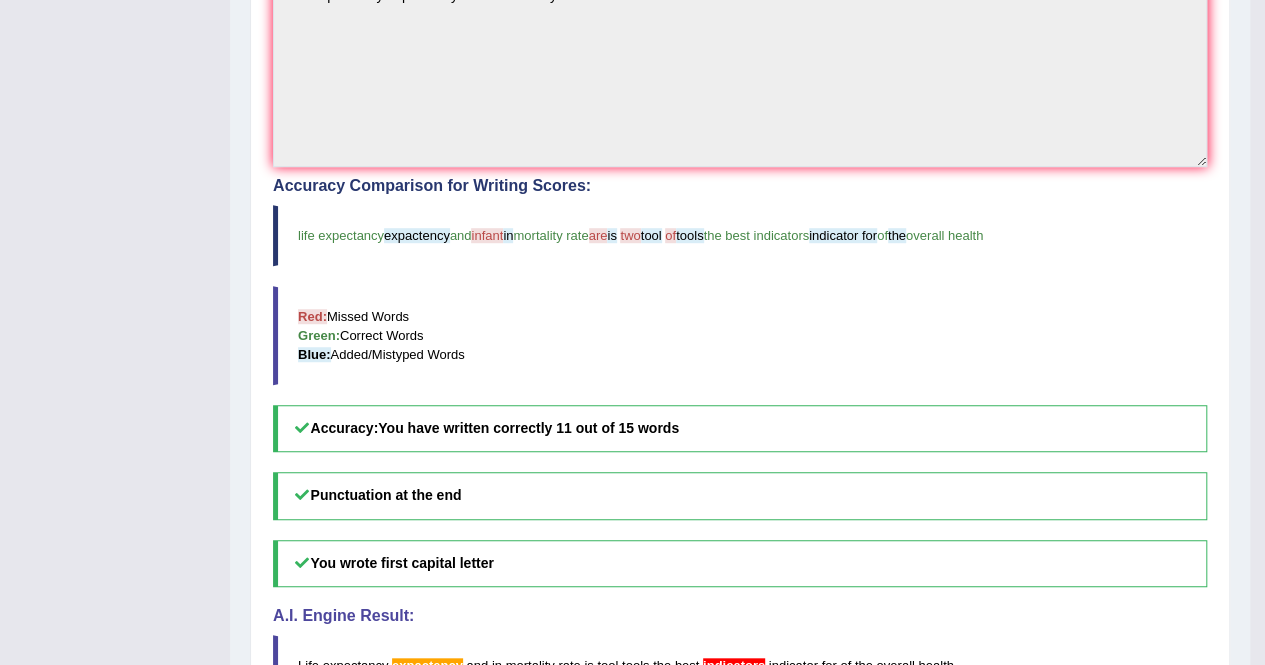 scroll, scrollTop: 22, scrollLeft: 0, axis: vertical 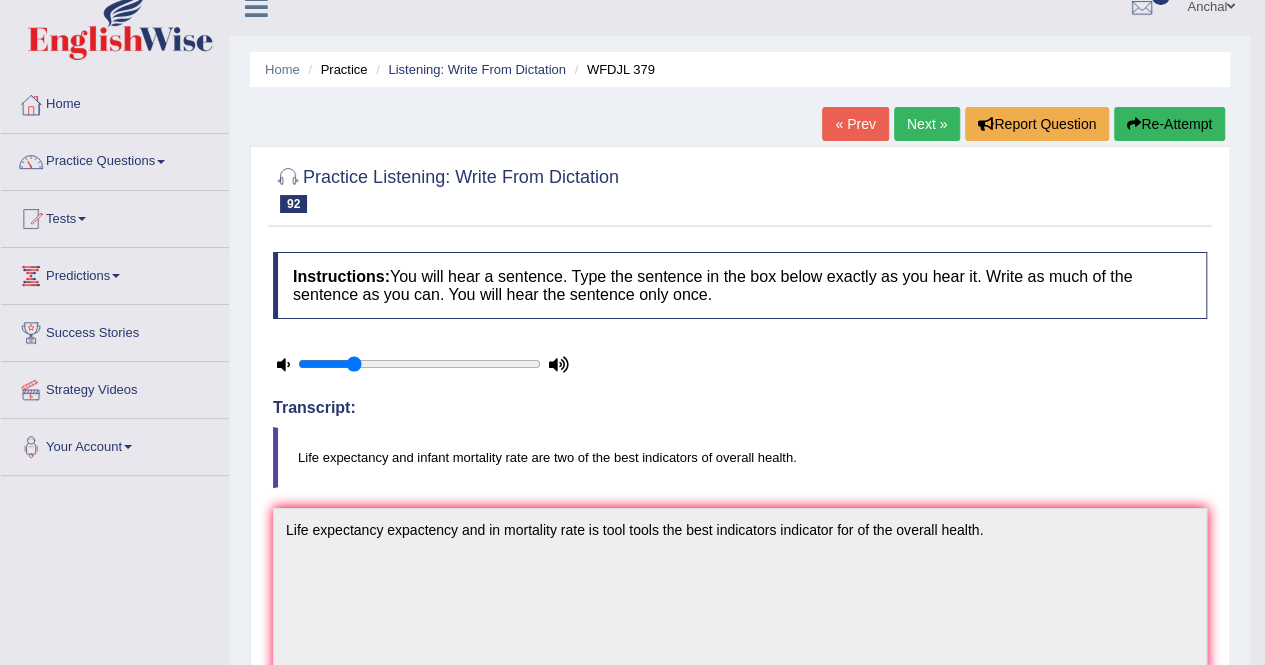 click on "Next »" at bounding box center [927, 124] 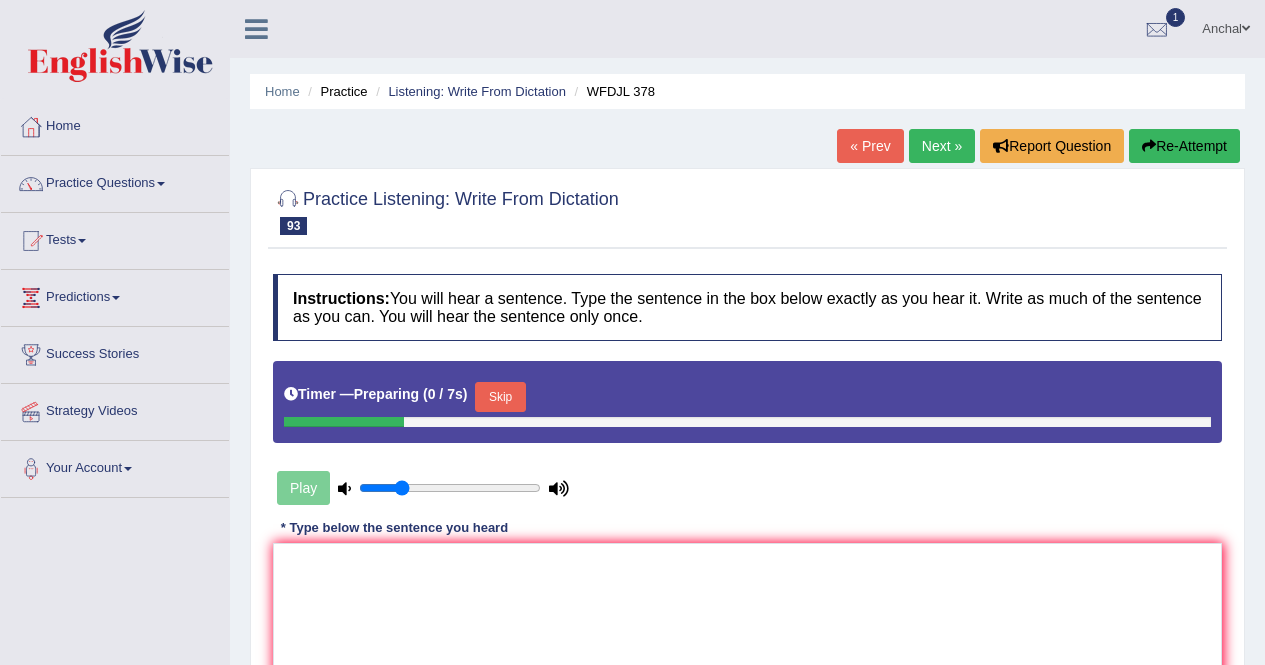 scroll, scrollTop: 126, scrollLeft: 0, axis: vertical 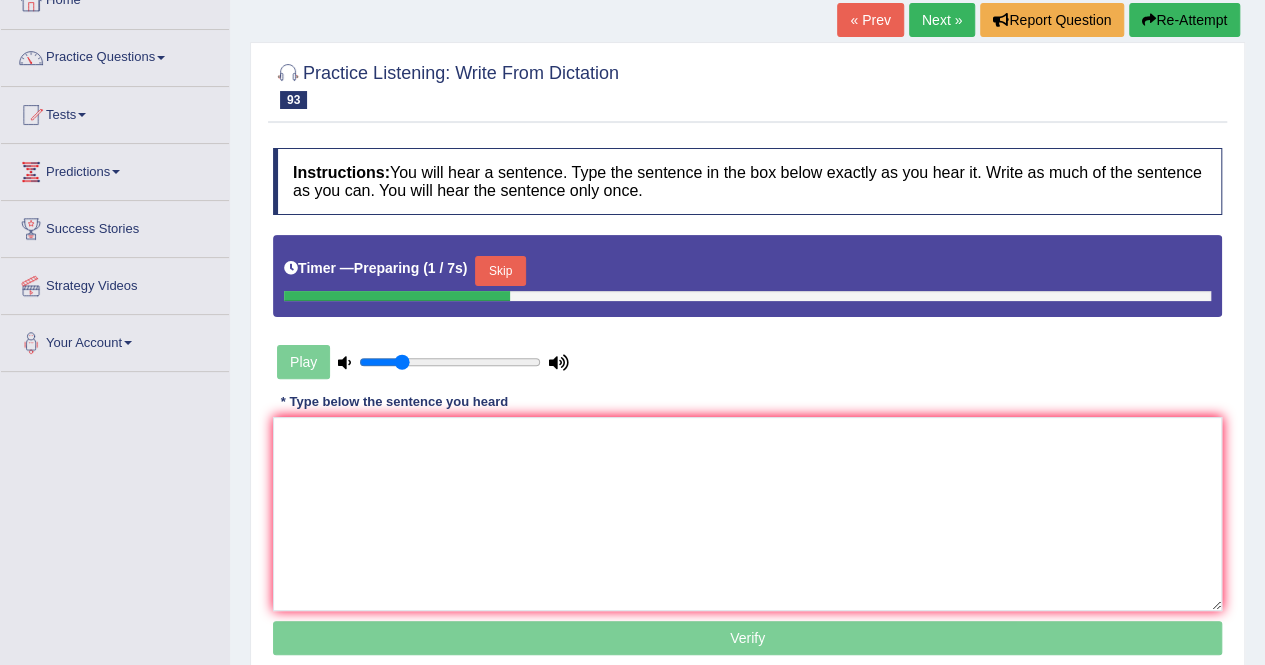click on "Skip" at bounding box center [500, 271] 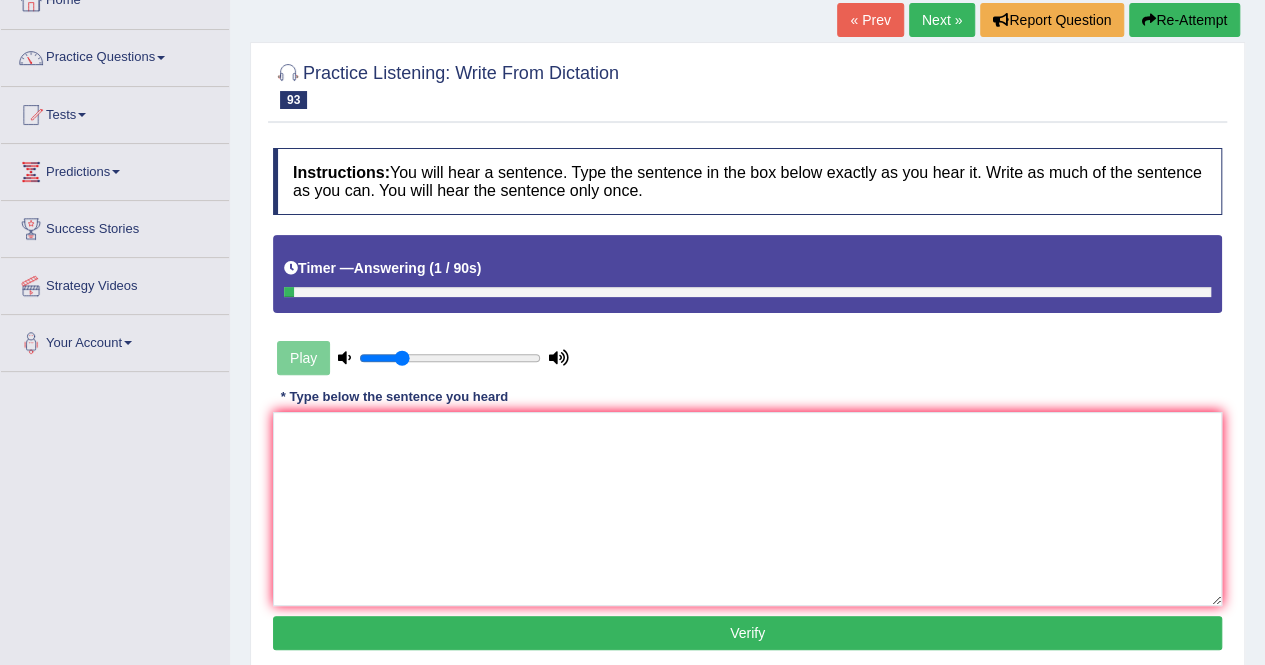click on "Next »" at bounding box center (942, 20) 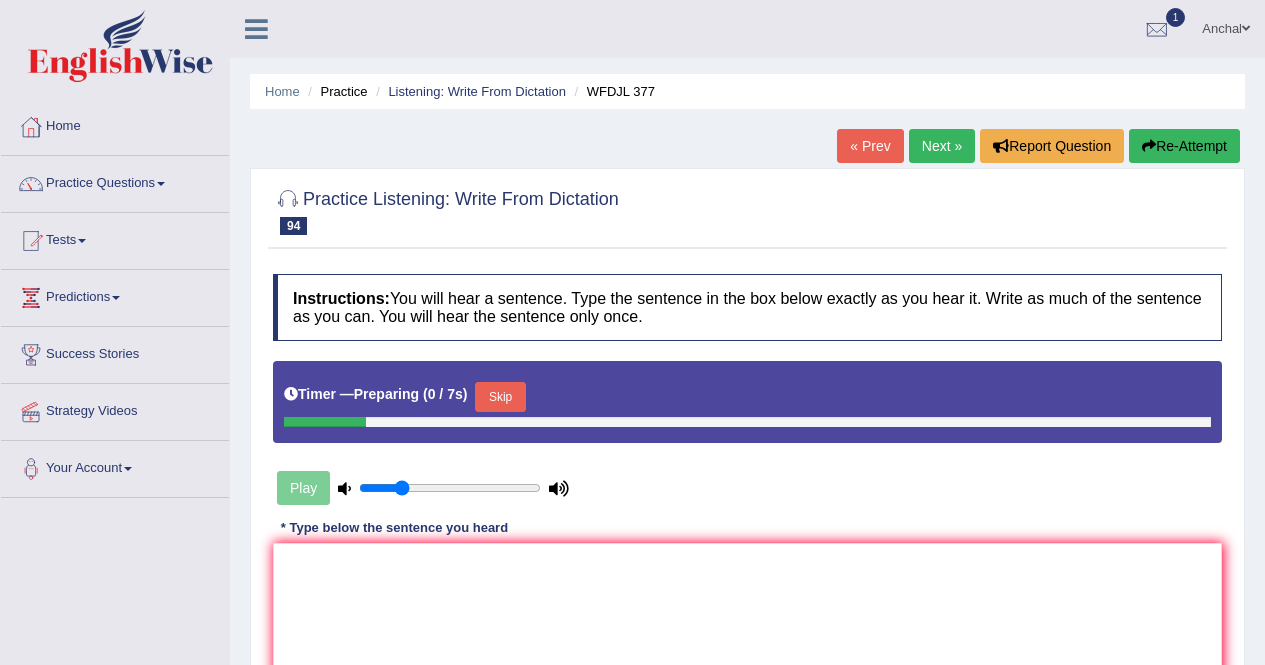 scroll, scrollTop: 0, scrollLeft: 0, axis: both 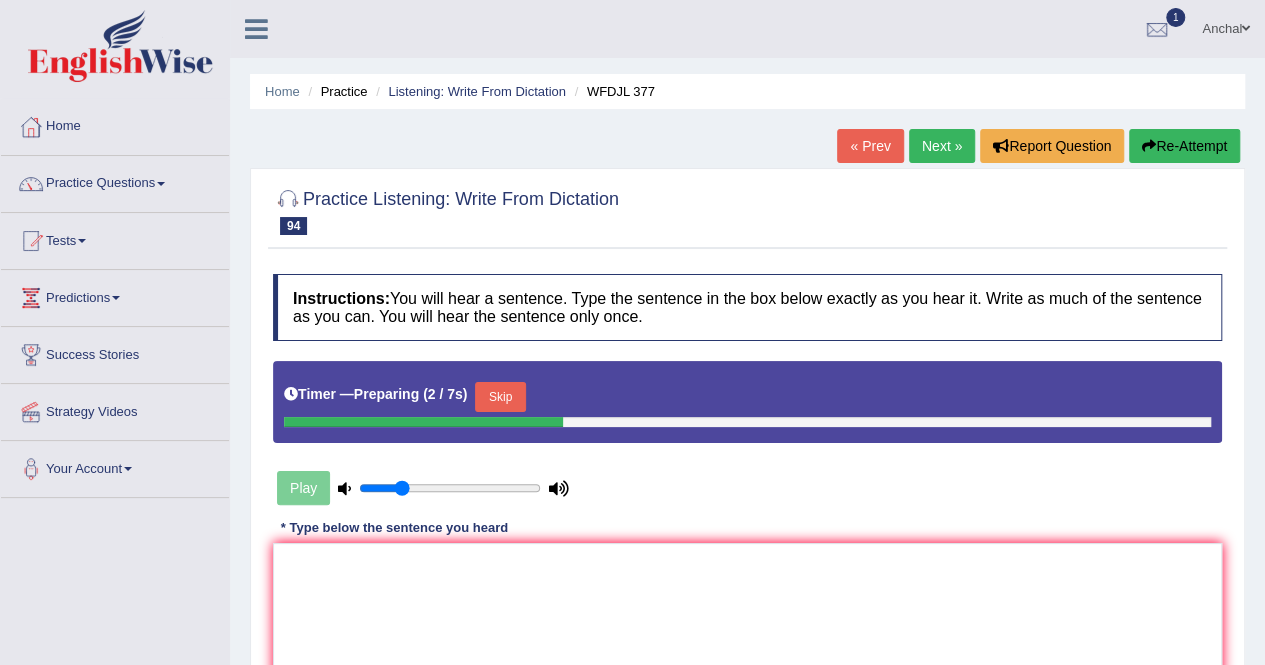 click on "Skip" at bounding box center (500, 397) 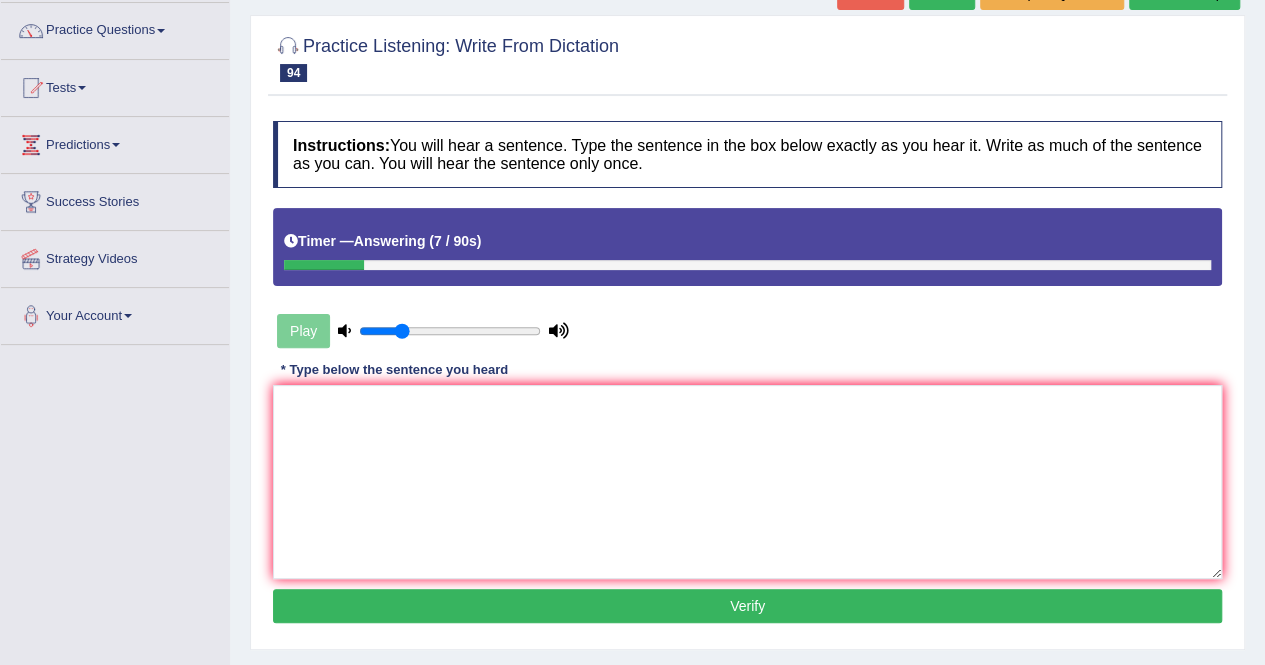scroll, scrollTop: 154, scrollLeft: 0, axis: vertical 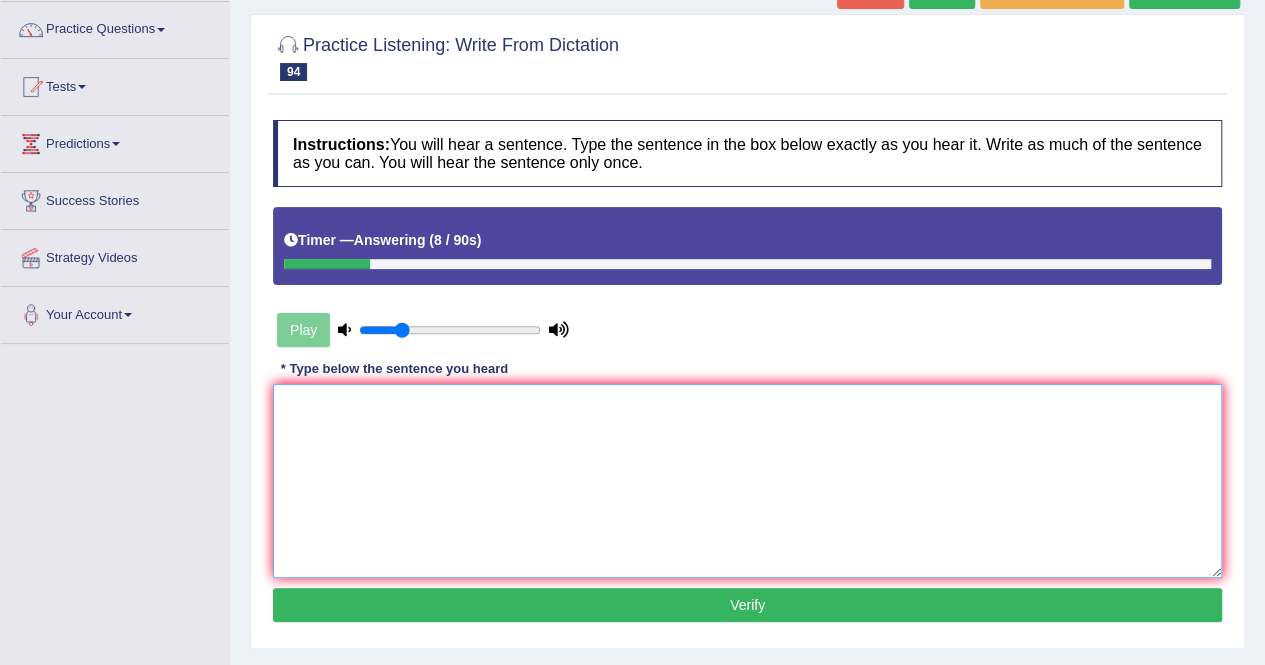 click at bounding box center (747, 481) 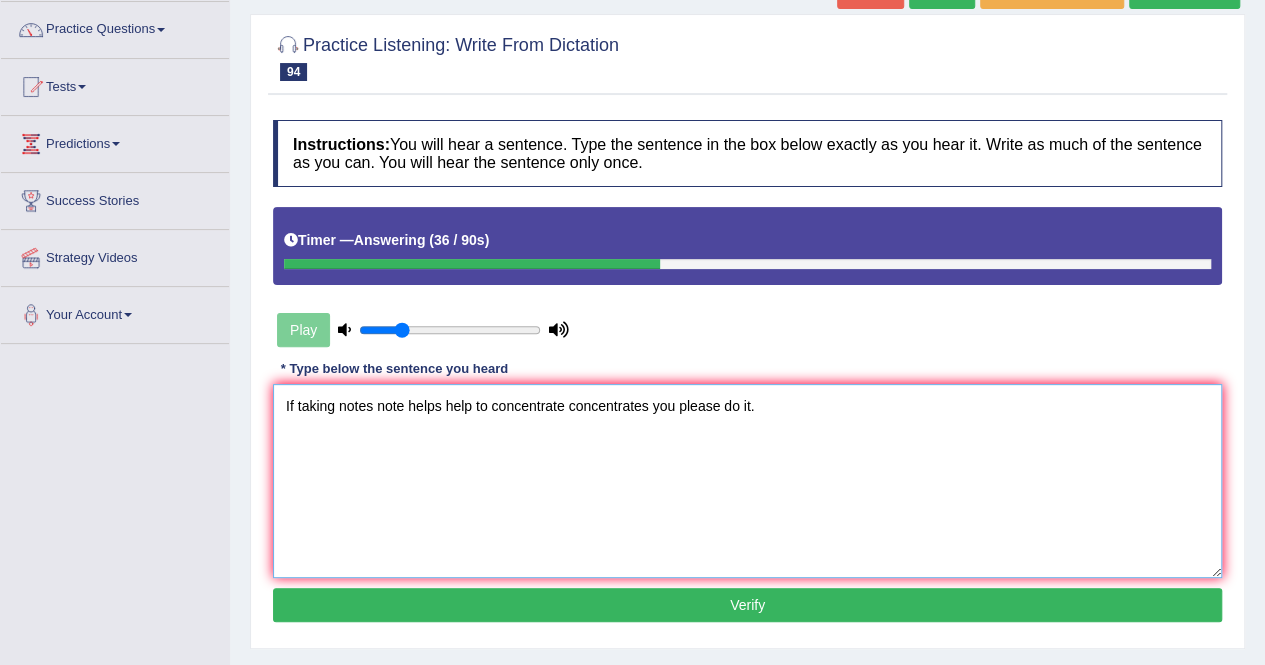 type on "If taking notes note helps help to concentrate concentrates you please do it." 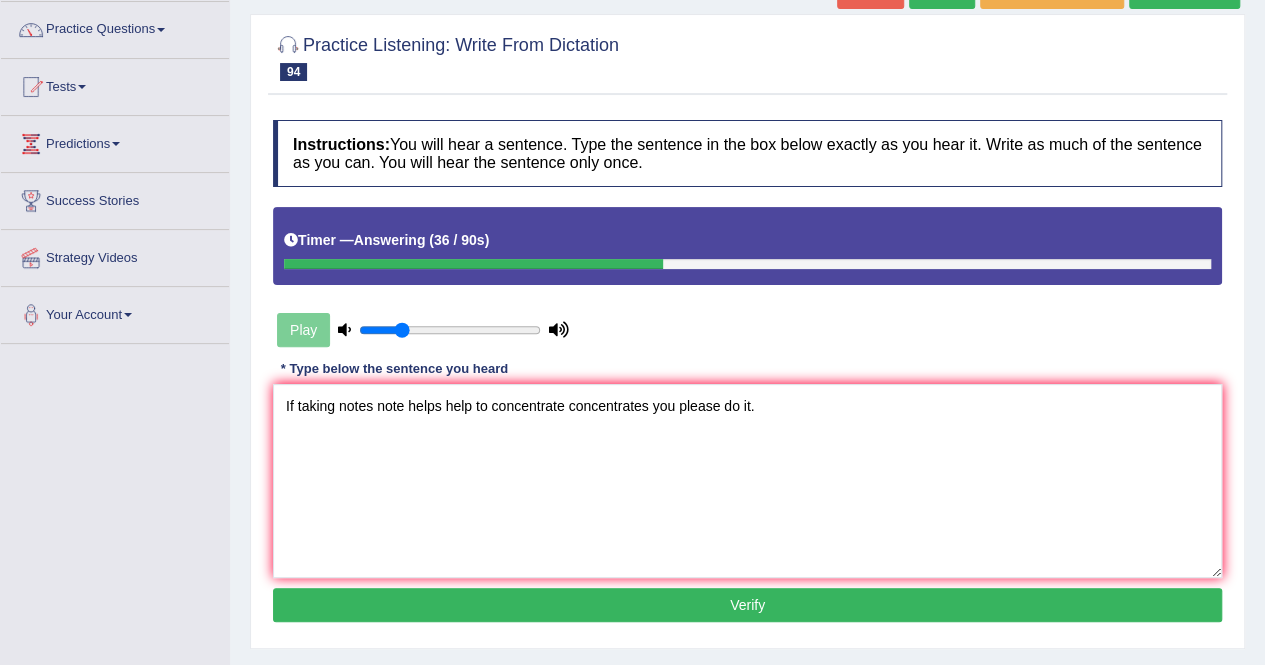 click on "Verify" at bounding box center (747, 605) 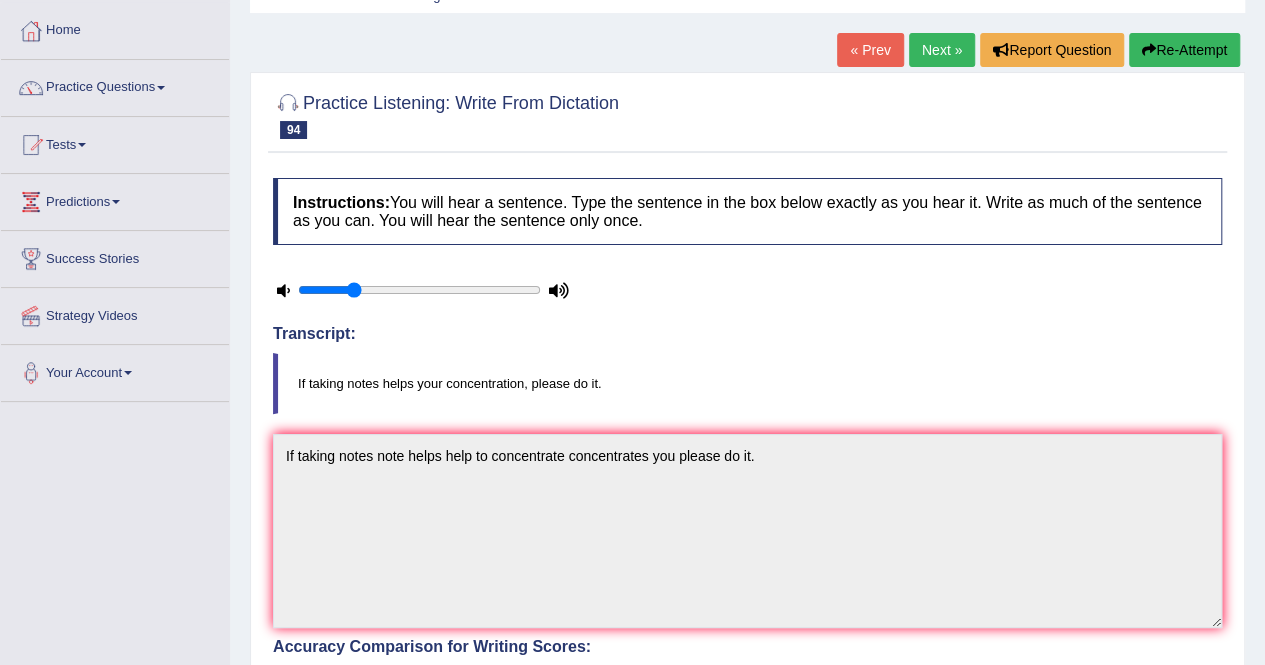scroll, scrollTop: 57, scrollLeft: 0, axis: vertical 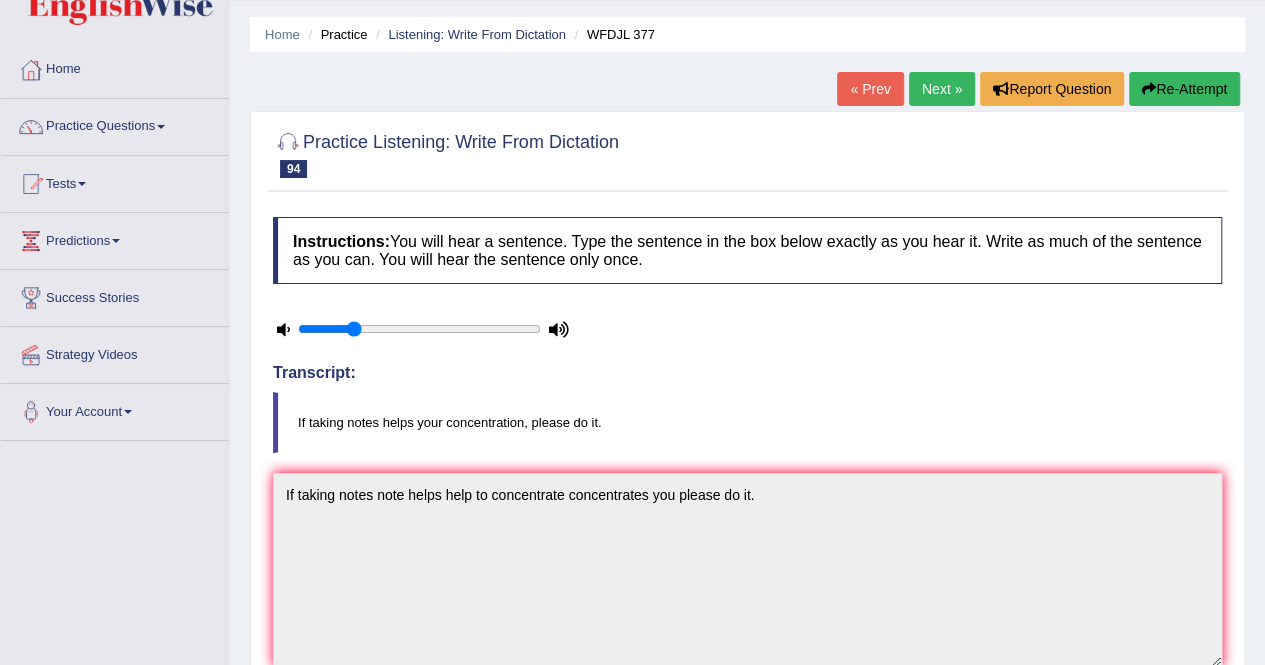 click at bounding box center (1149, 89) 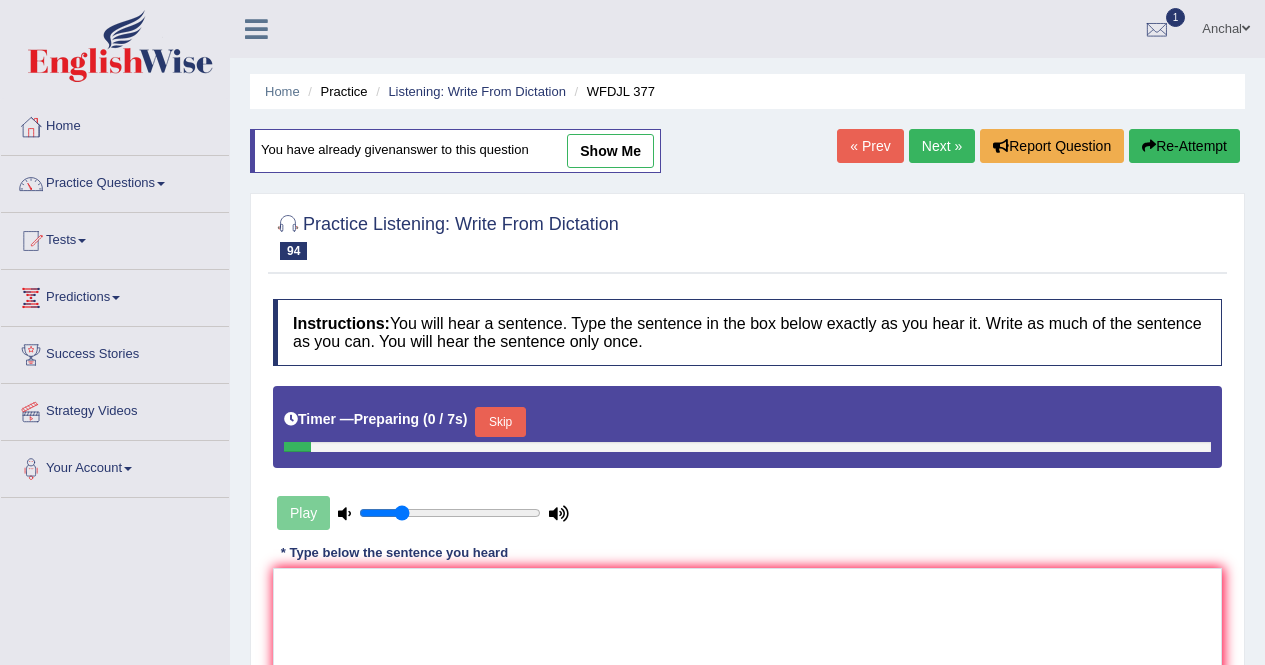 scroll, scrollTop: 57, scrollLeft: 0, axis: vertical 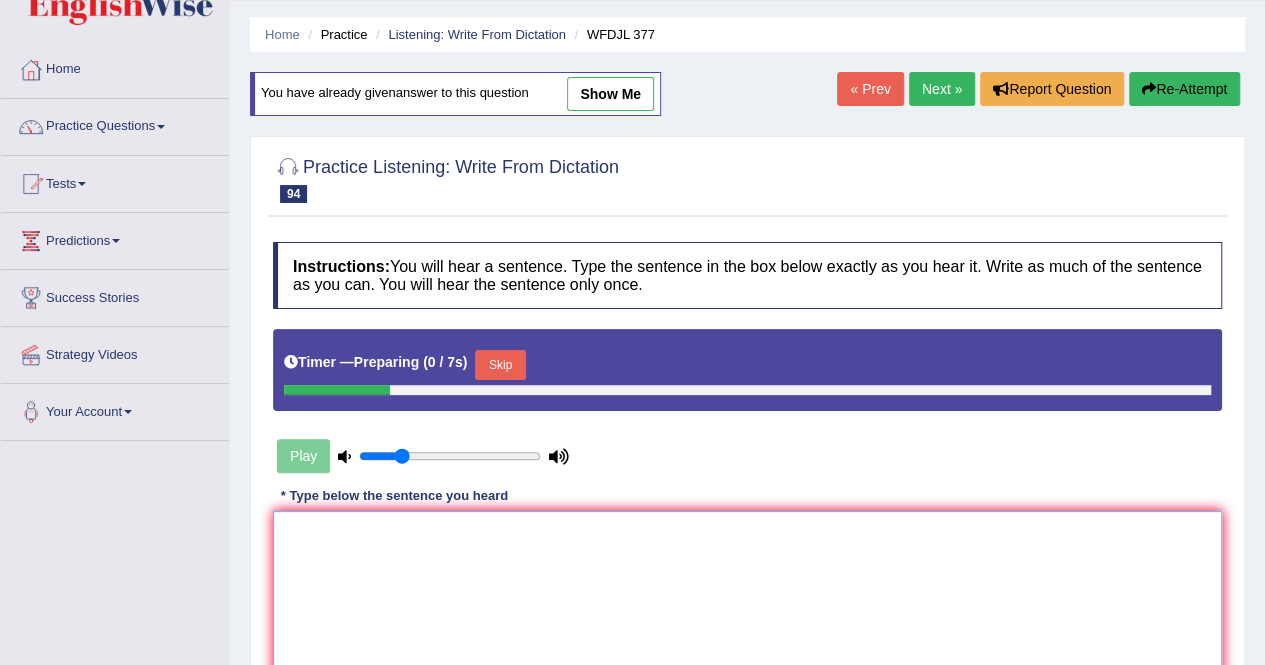 click at bounding box center (747, 608) 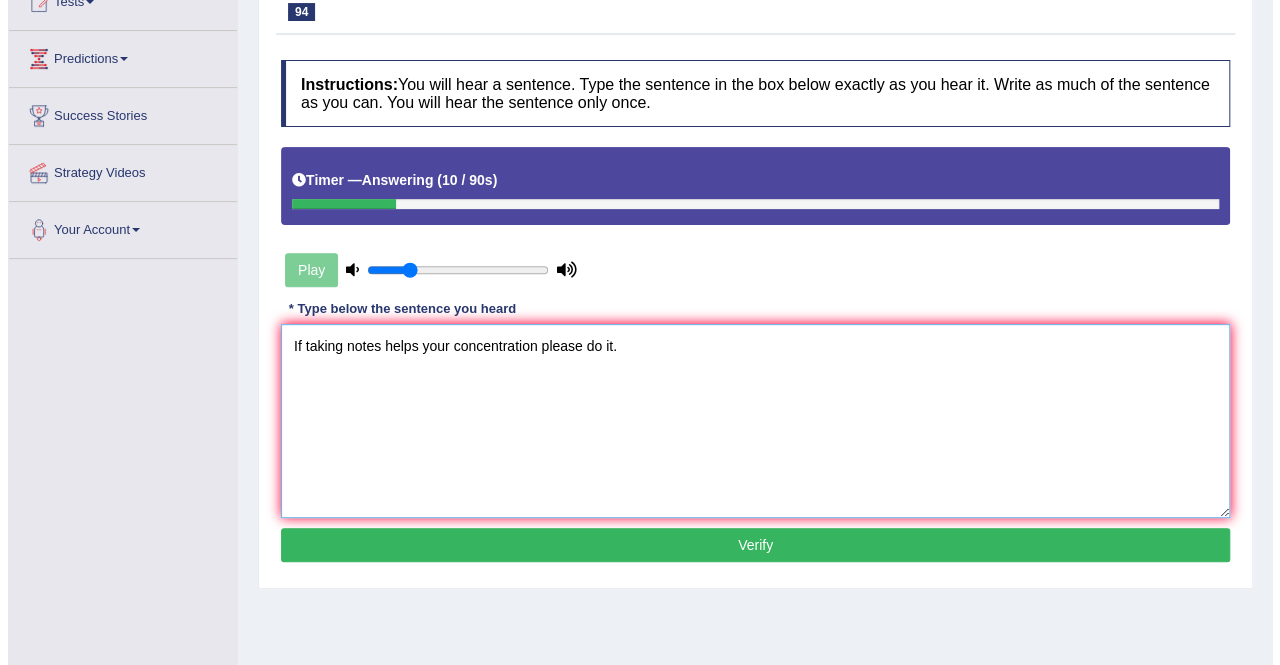 scroll, scrollTop: 241, scrollLeft: 0, axis: vertical 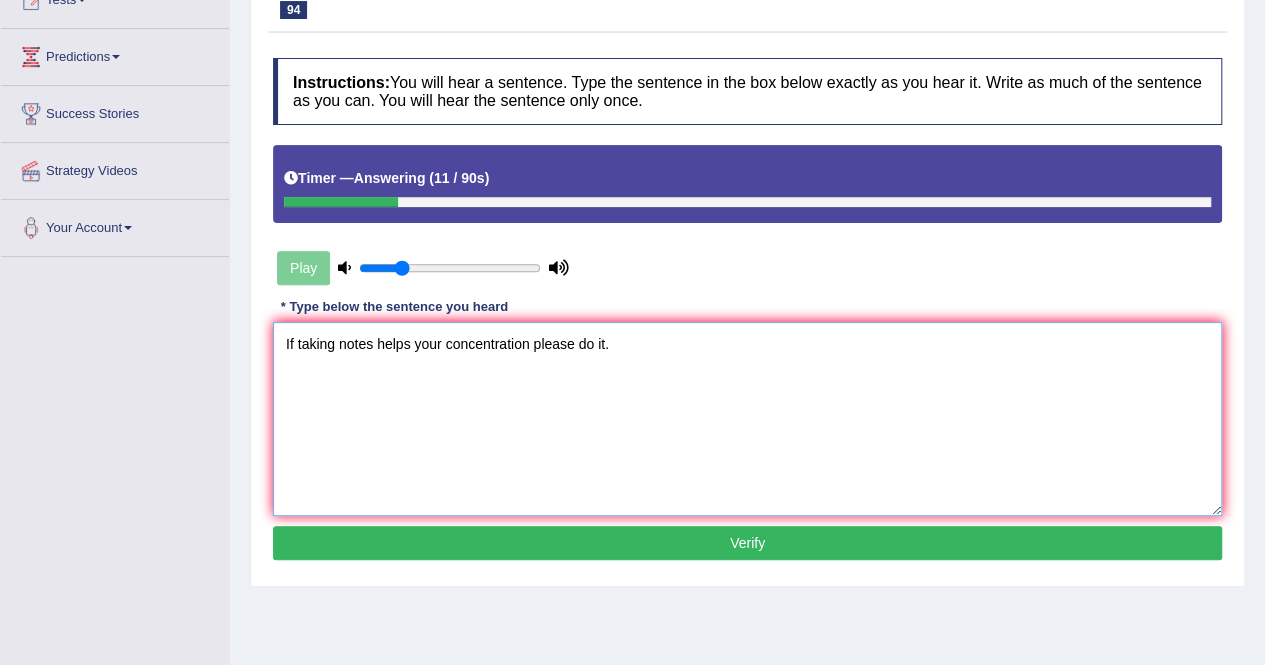 type on "If taking notes helps your concentration please do it." 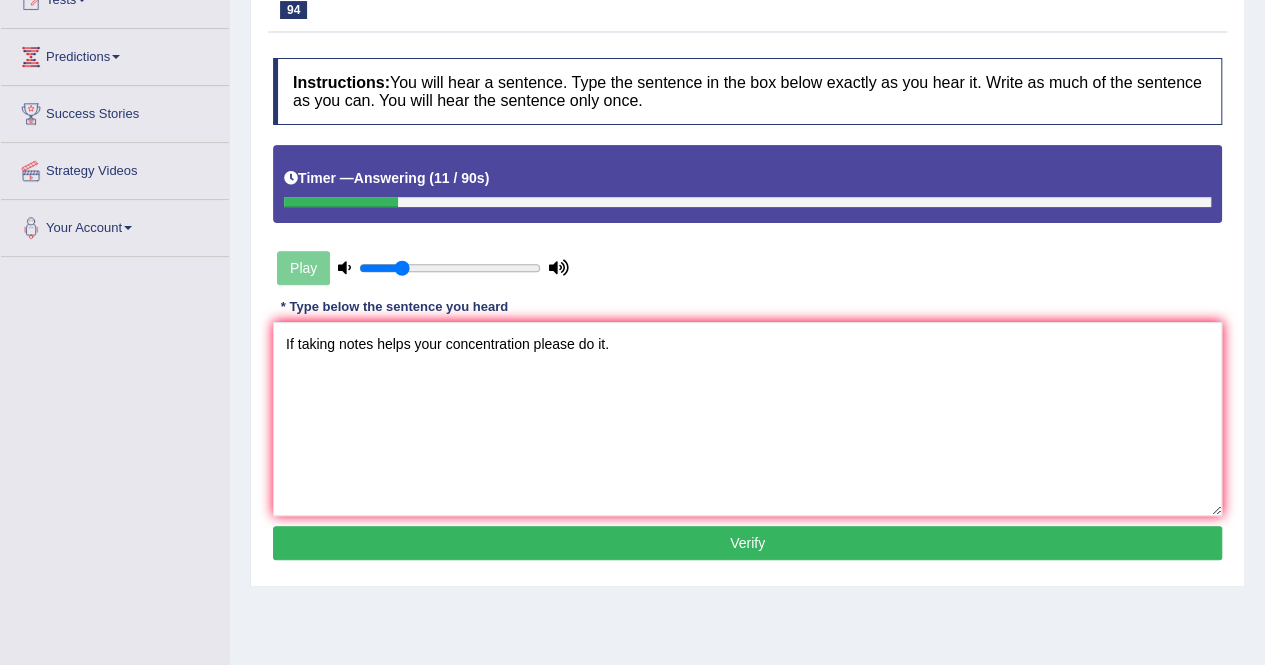 click on "Verify" at bounding box center [747, 543] 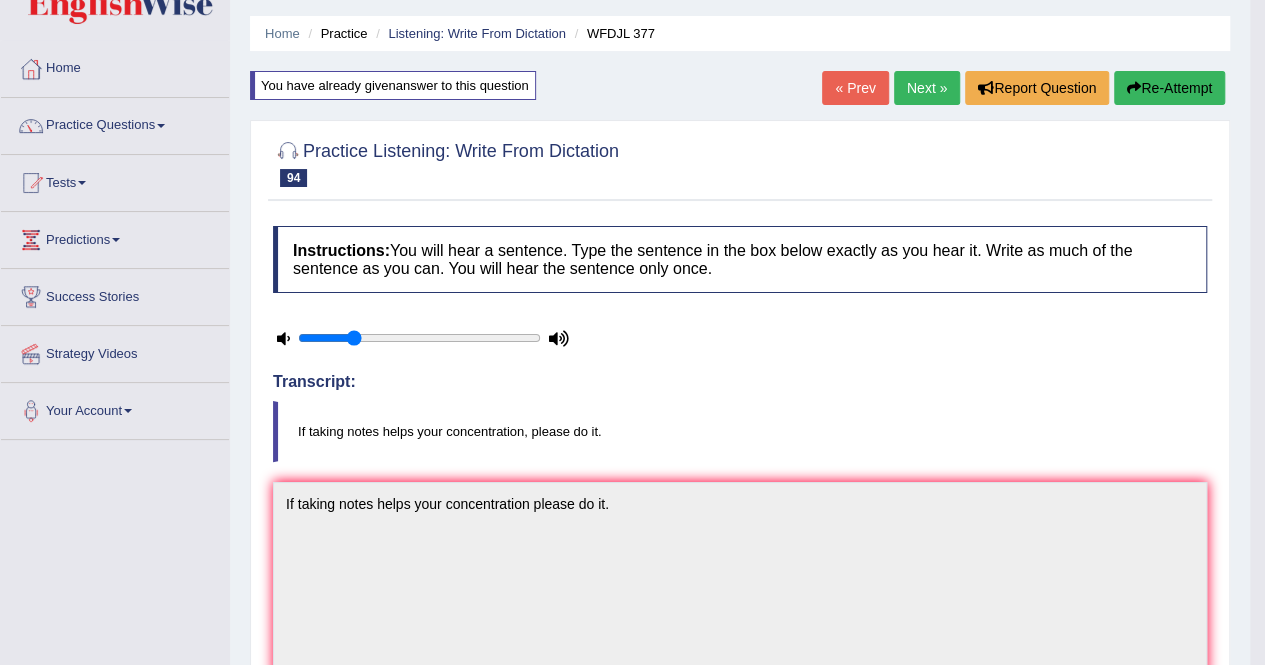 scroll, scrollTop: 0, scrollLeft: 0, axis: both 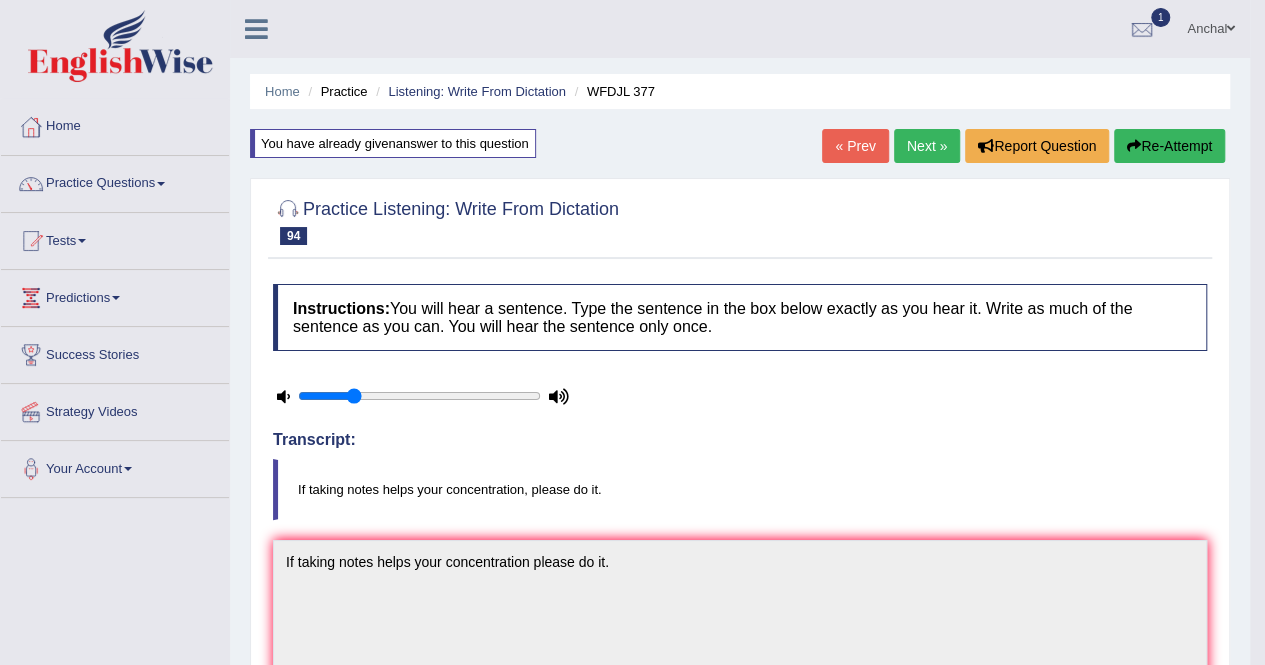 click on "Next »" at bounding box center (927, 146) 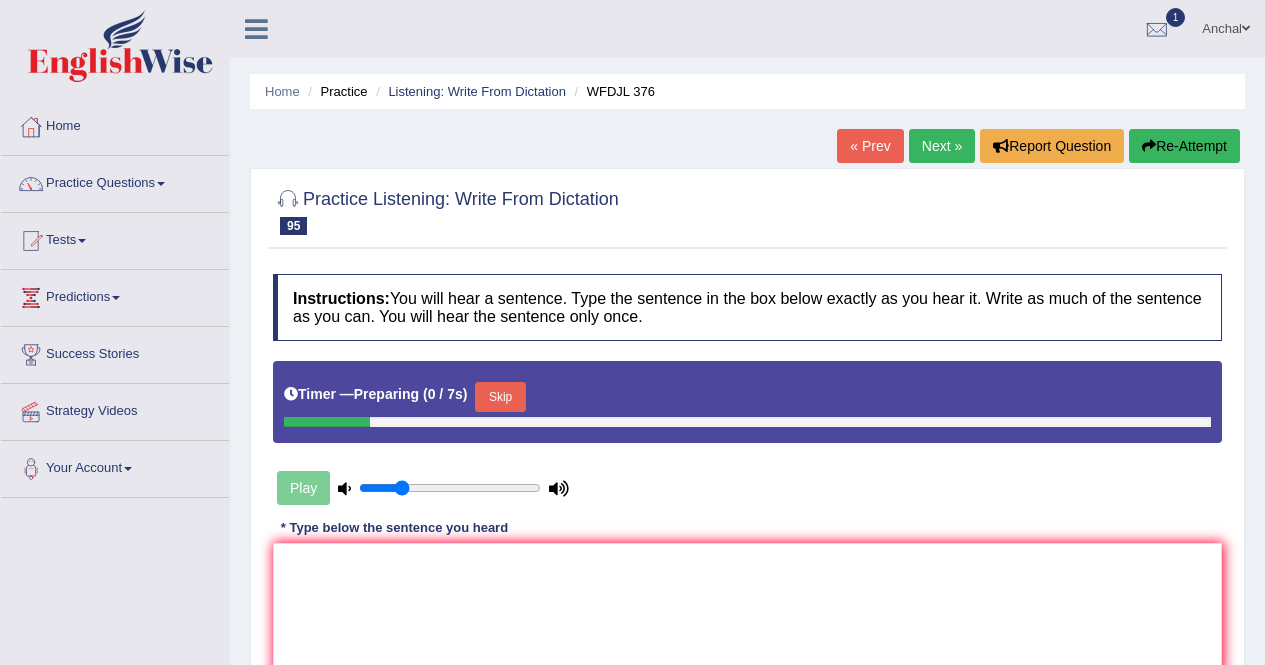 scroll, scrollTop: 0, scrollLeft: 0, axis: both 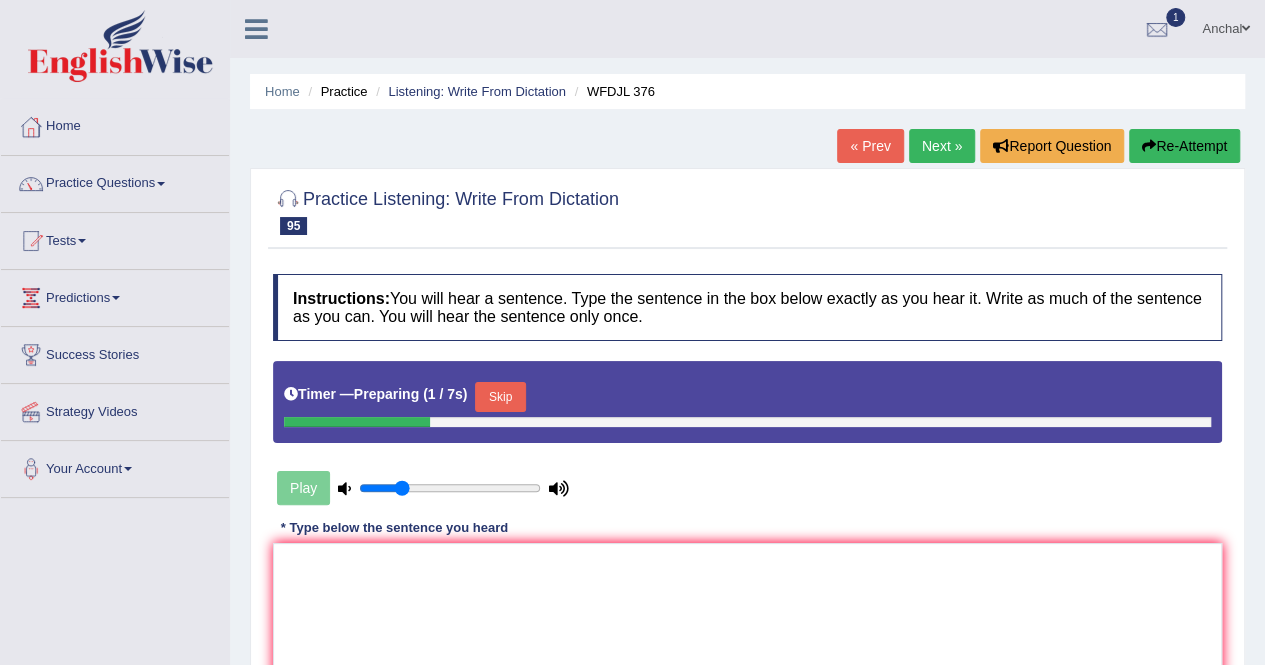 click on "Skip" at bounding box center [500, 397] 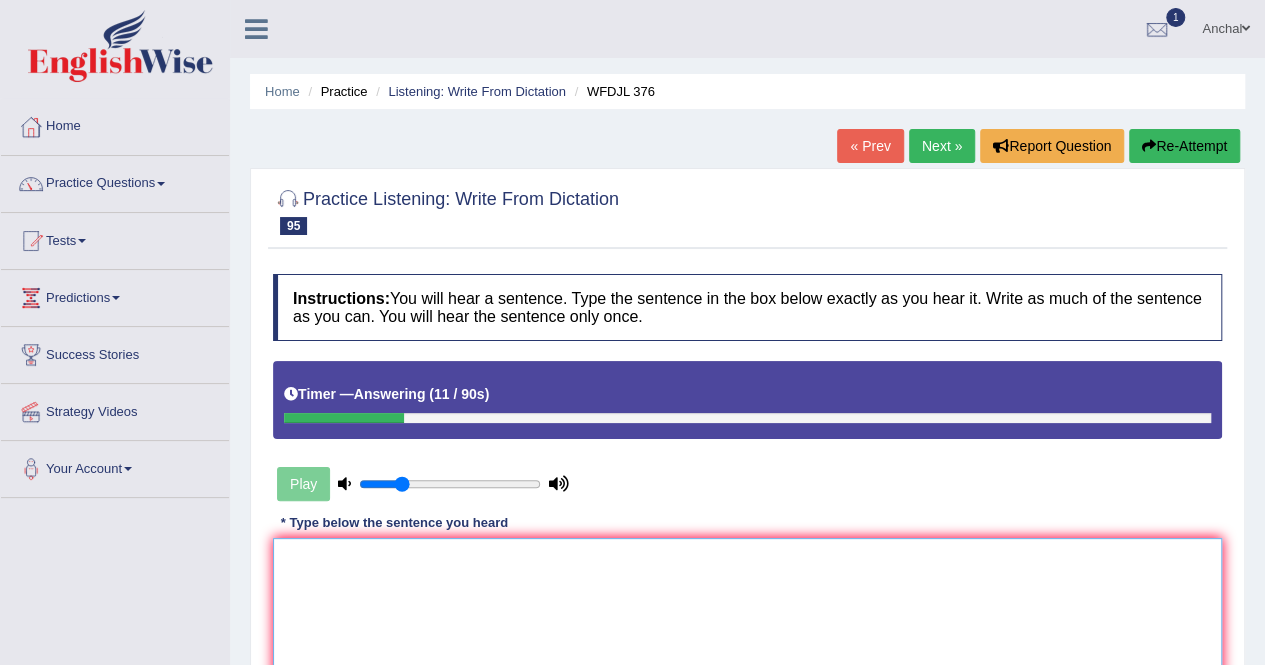 click at bounding box center [747, 635] 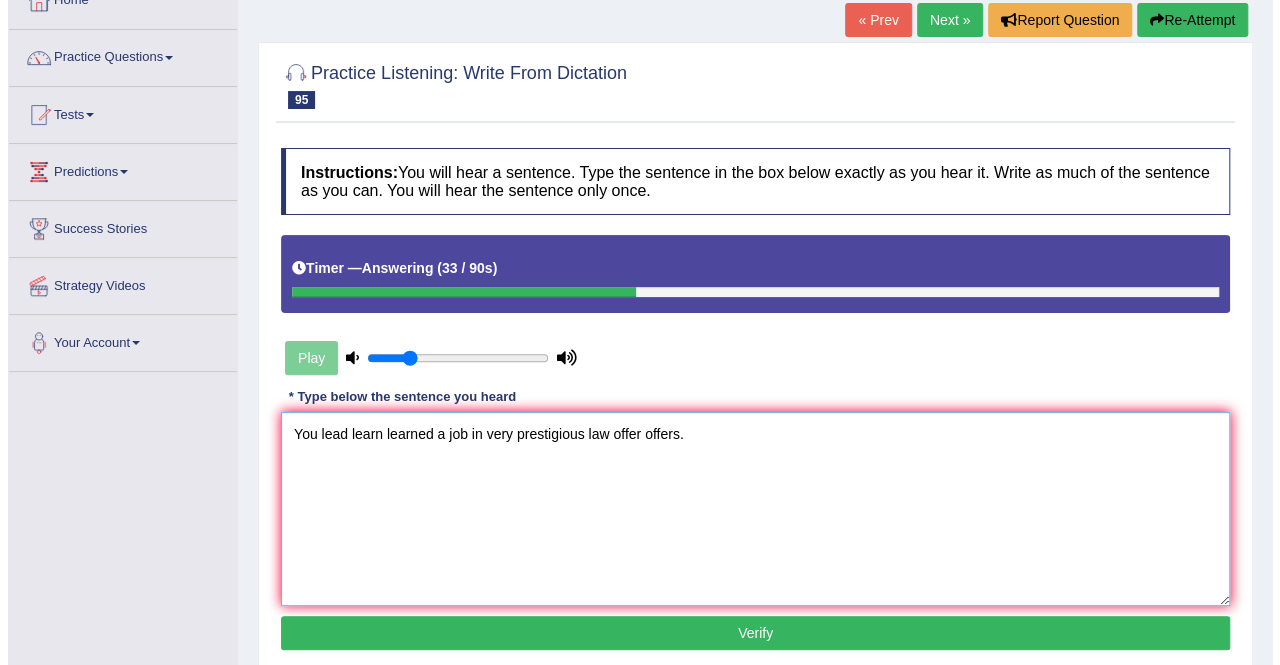 scroll, scrollTop: 150, scrollLeft: 0, axis: vertical 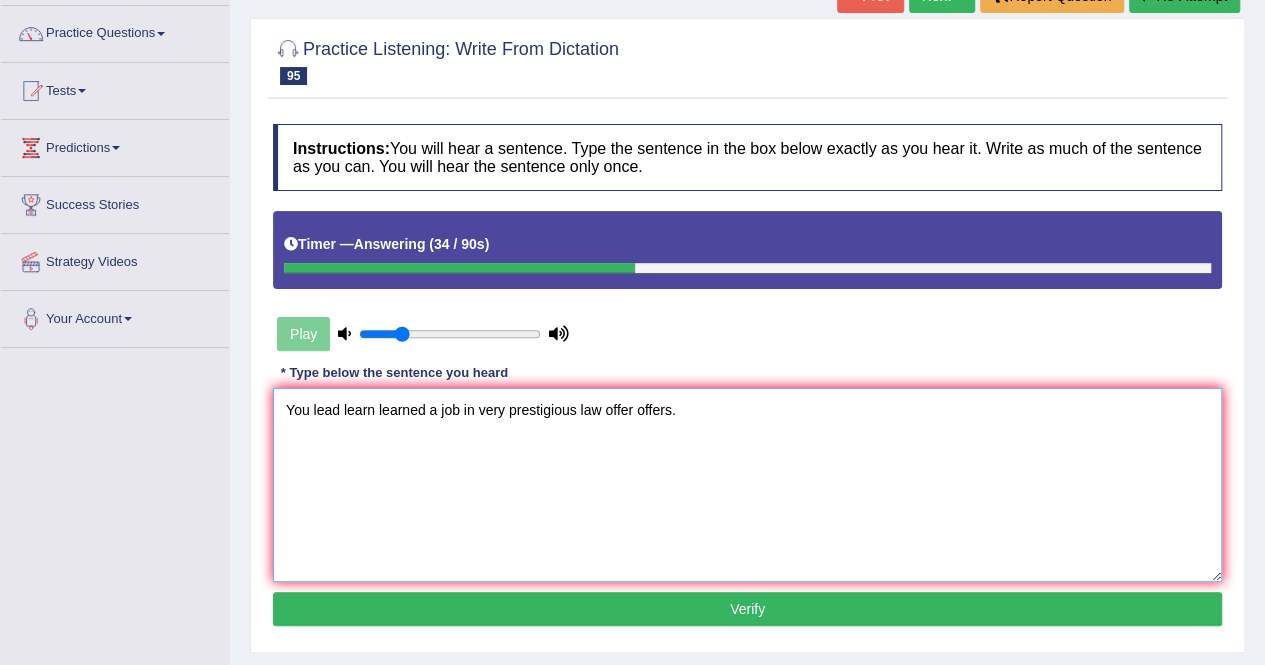 type on "You lead learn learned a job in very prestigious law offer offers." 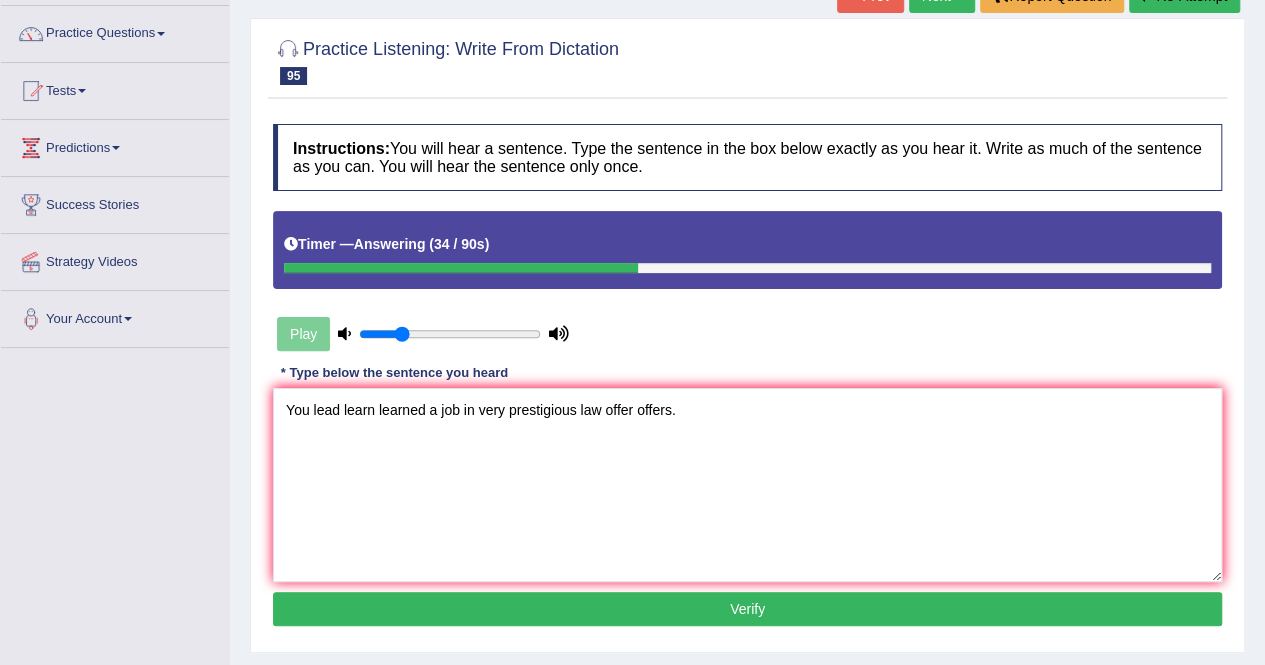 click on "Verify" at bounding box center (747, 609) 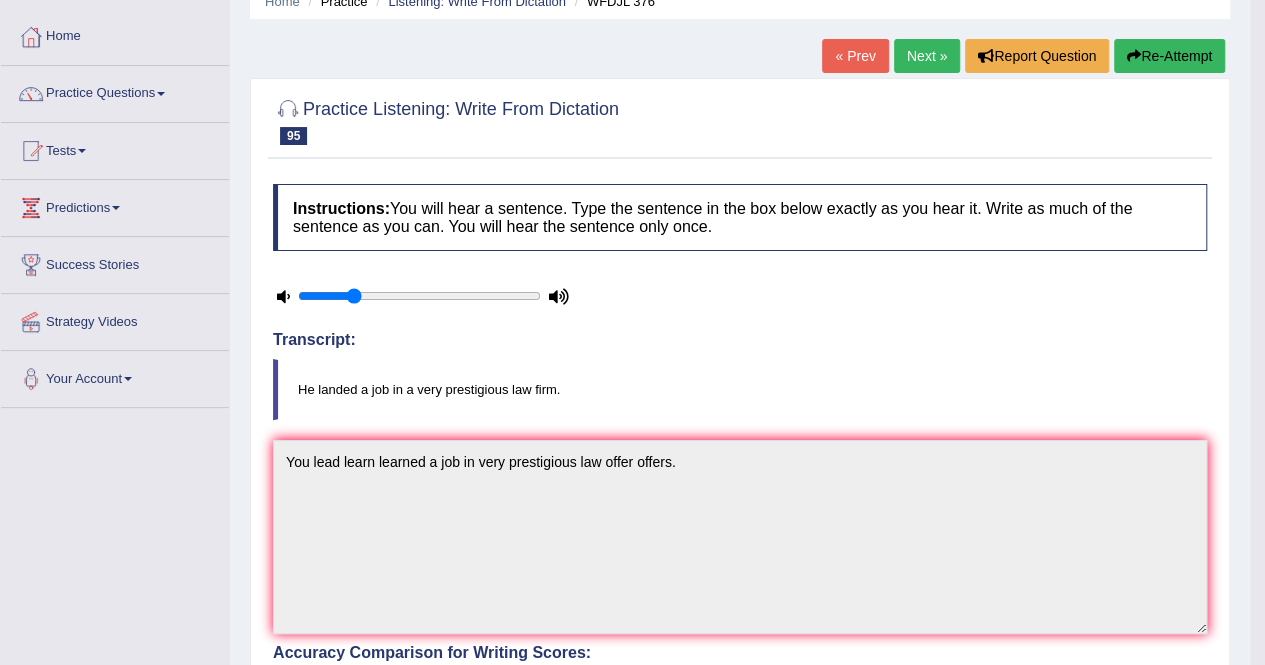 scroll, scrollTop: 34, scrollLeft: 0, axis: vertical 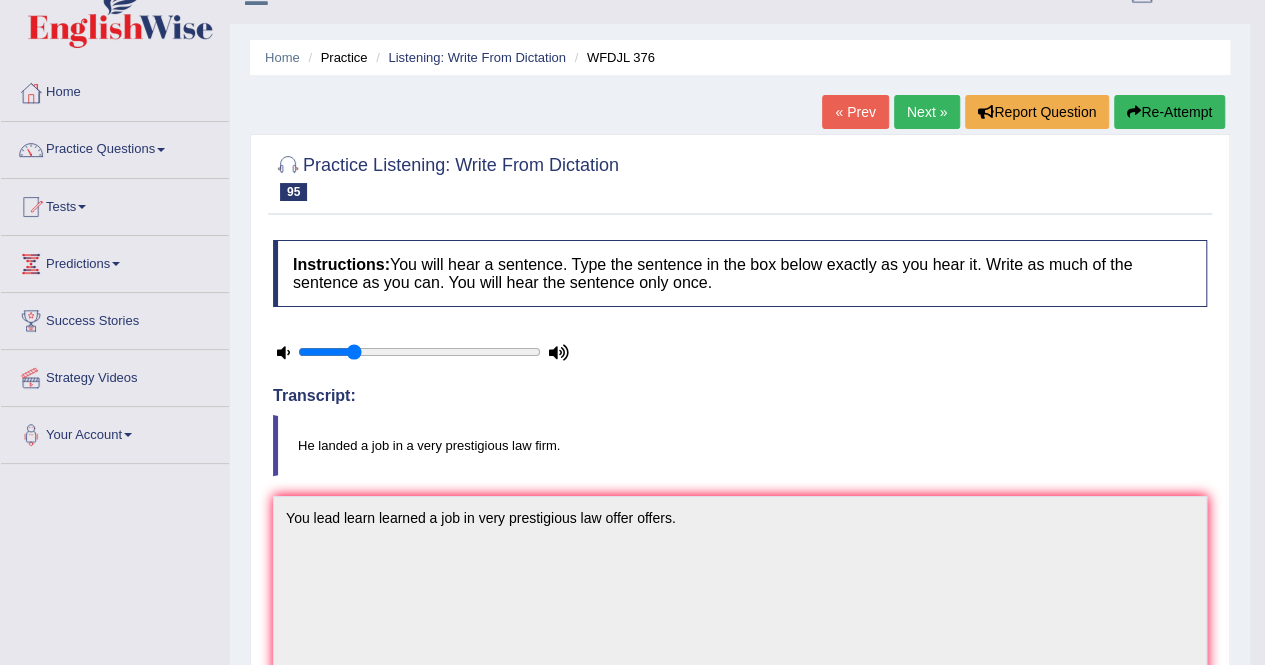 click on "Next »" at bounding box center (927, 112) 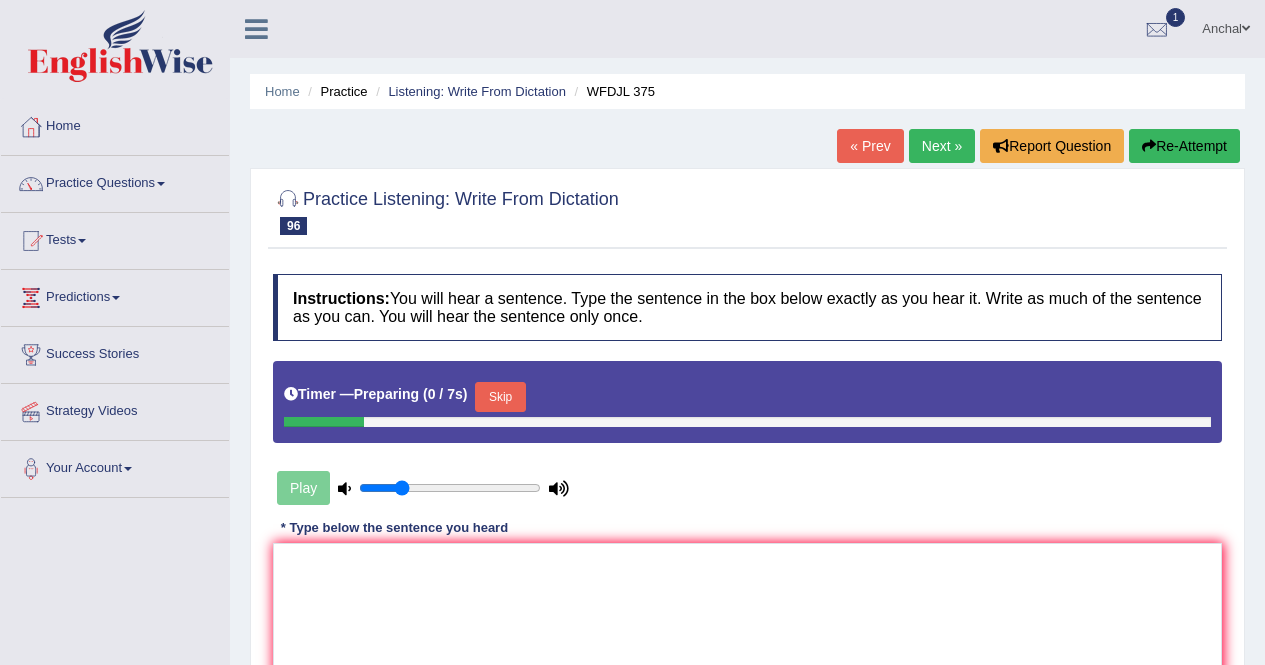 scroll, scrollTop: 0, scrollLeft: 0, axis: both 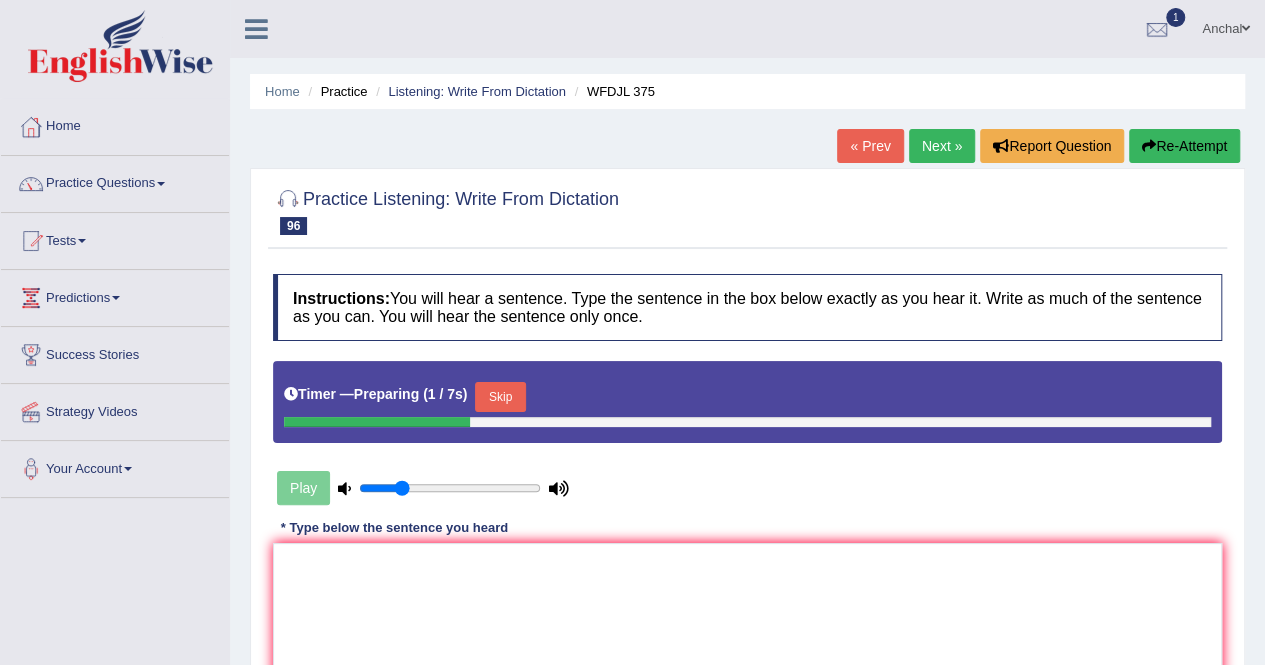 click on "Skip" at bounding box center [500, 397] 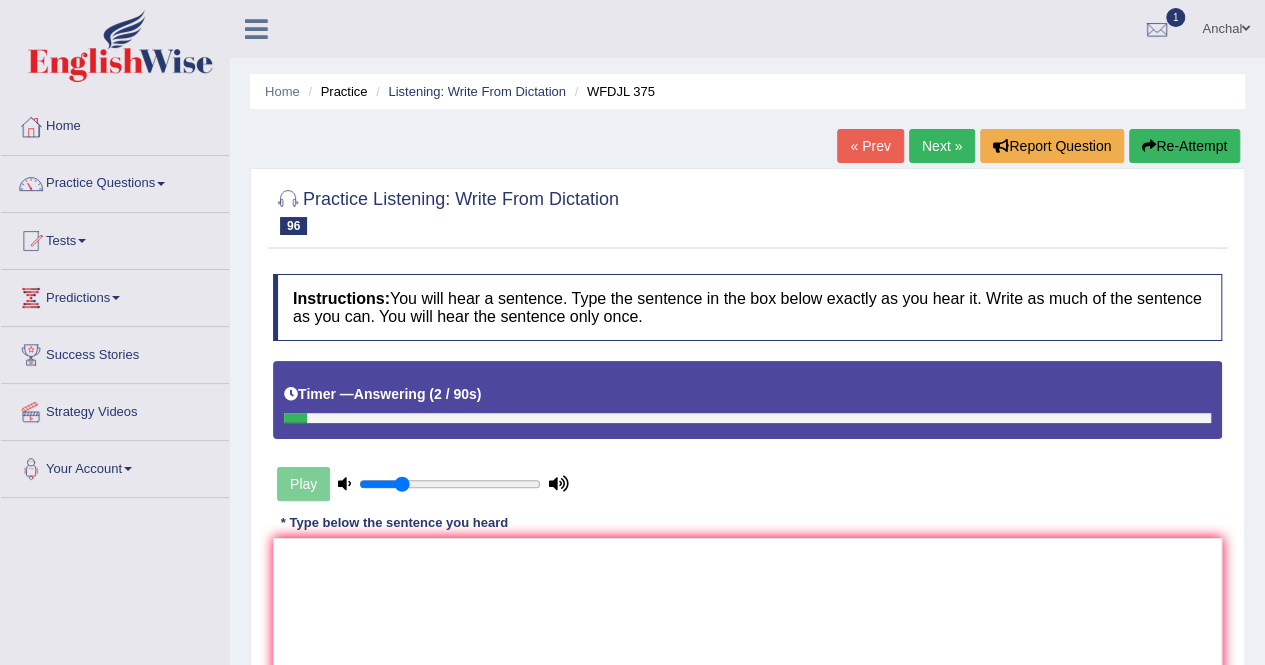 click on "Next »" at bounding box center (942, 146) 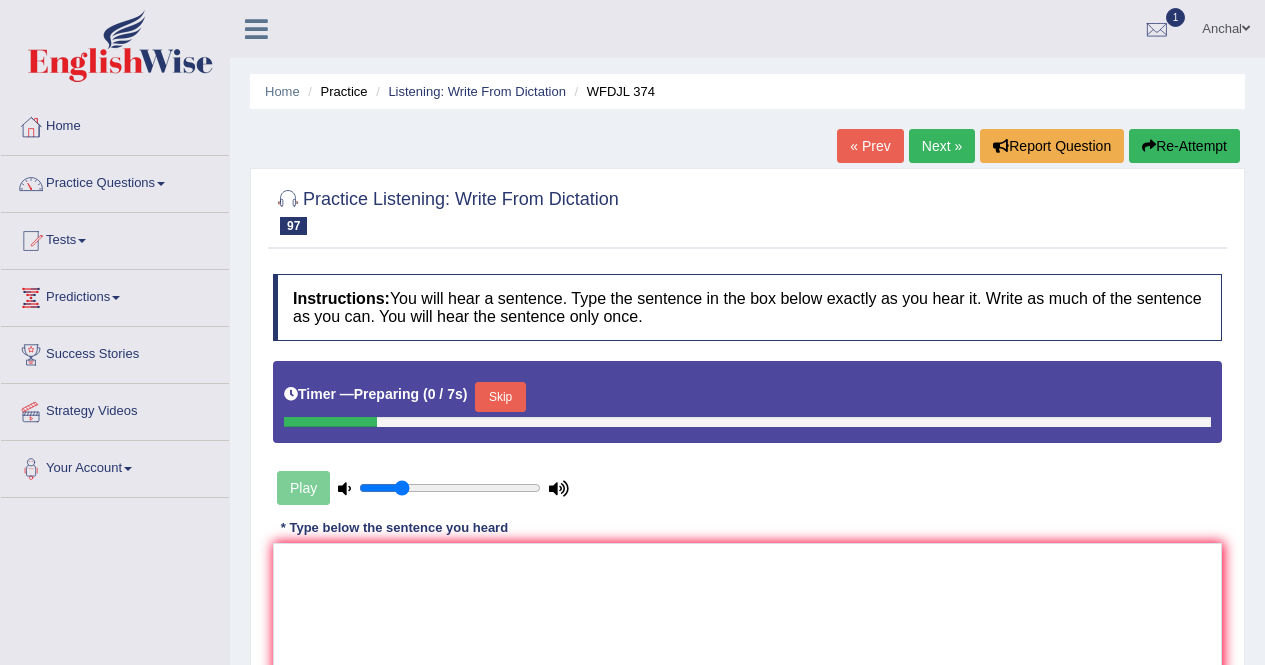 scroll, scrollTop: 0, scrollLeft: 0, axis: both 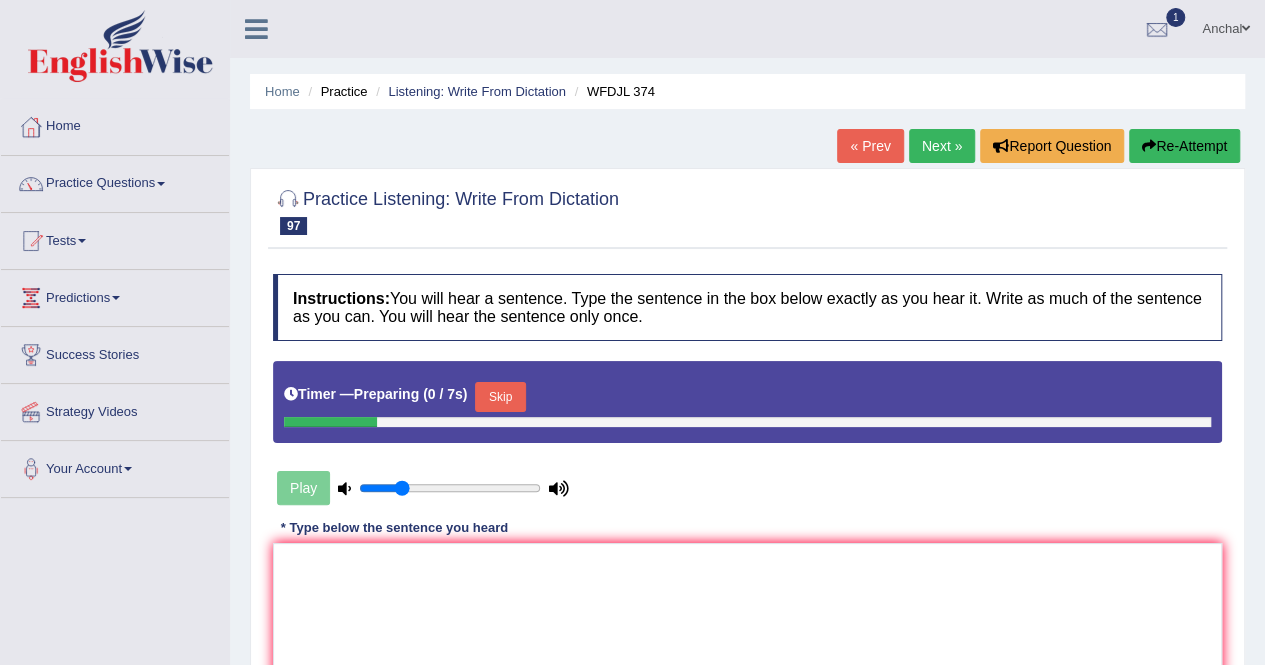 click on "Skip" at bounding box center (500, 397) 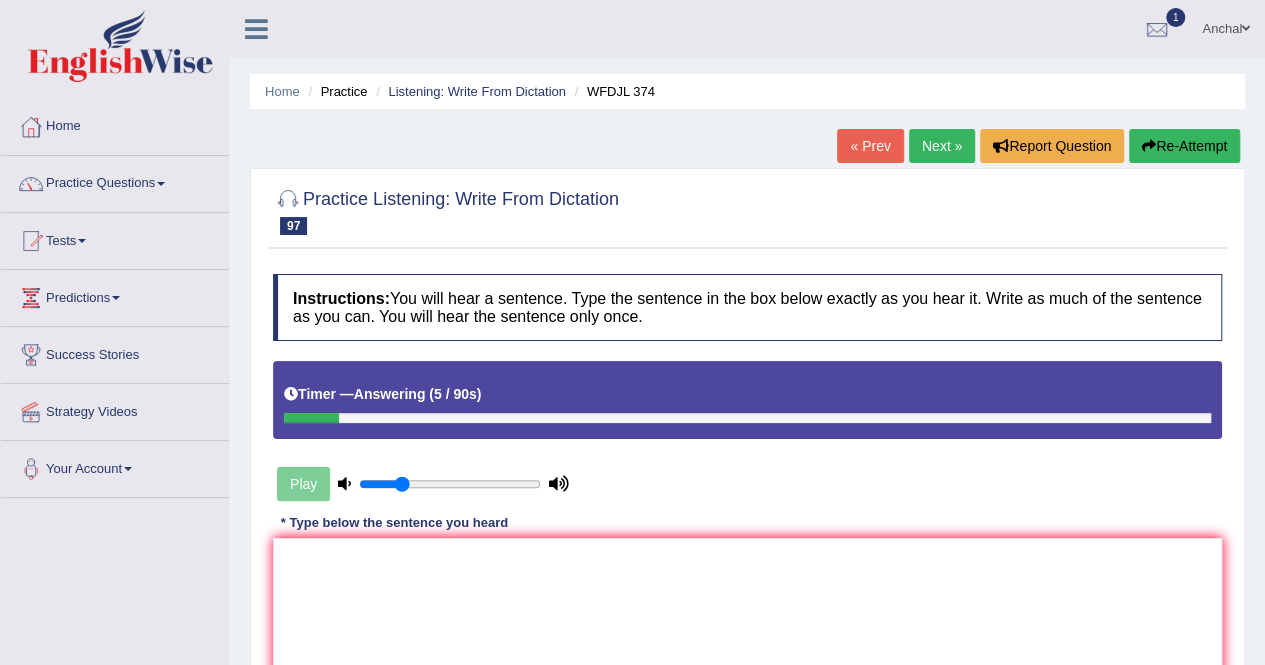 click on "Instructions:  You will hear a sentence. Type the sentence in the box below exactly as you hear it. Write as much of the sentence as you can. You will hear the sentence only once." at bounding box center (747, 307) 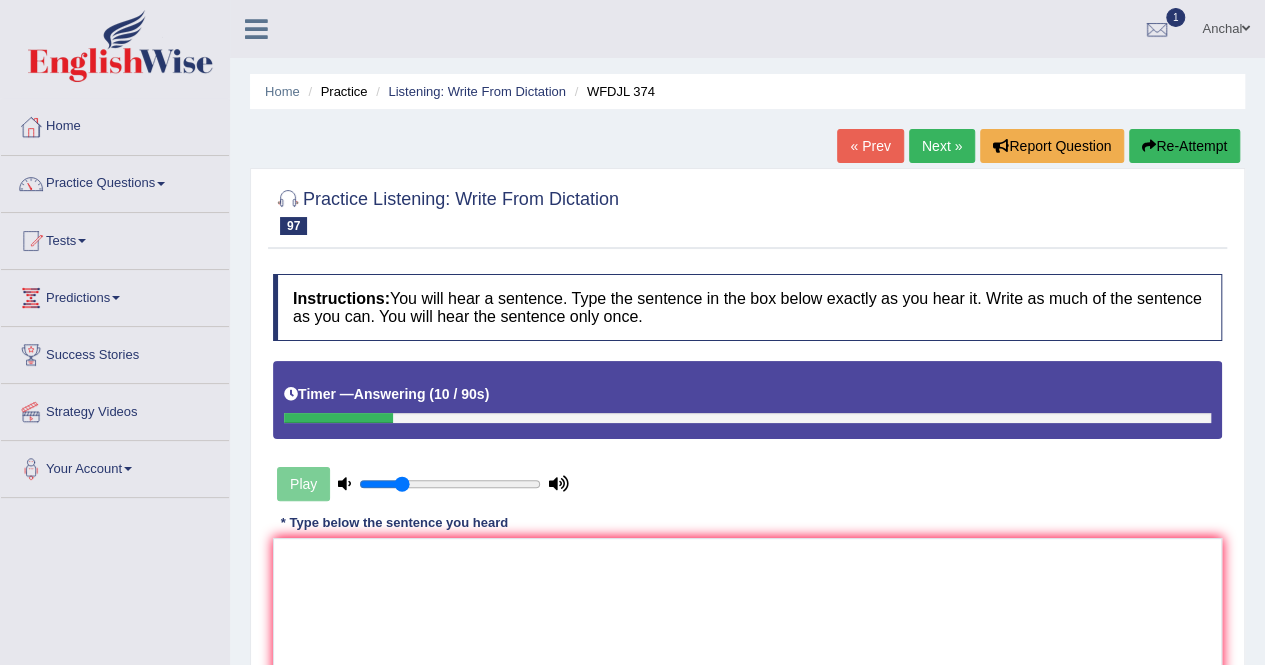 click on "Next »" at bounding box center [942, 146] 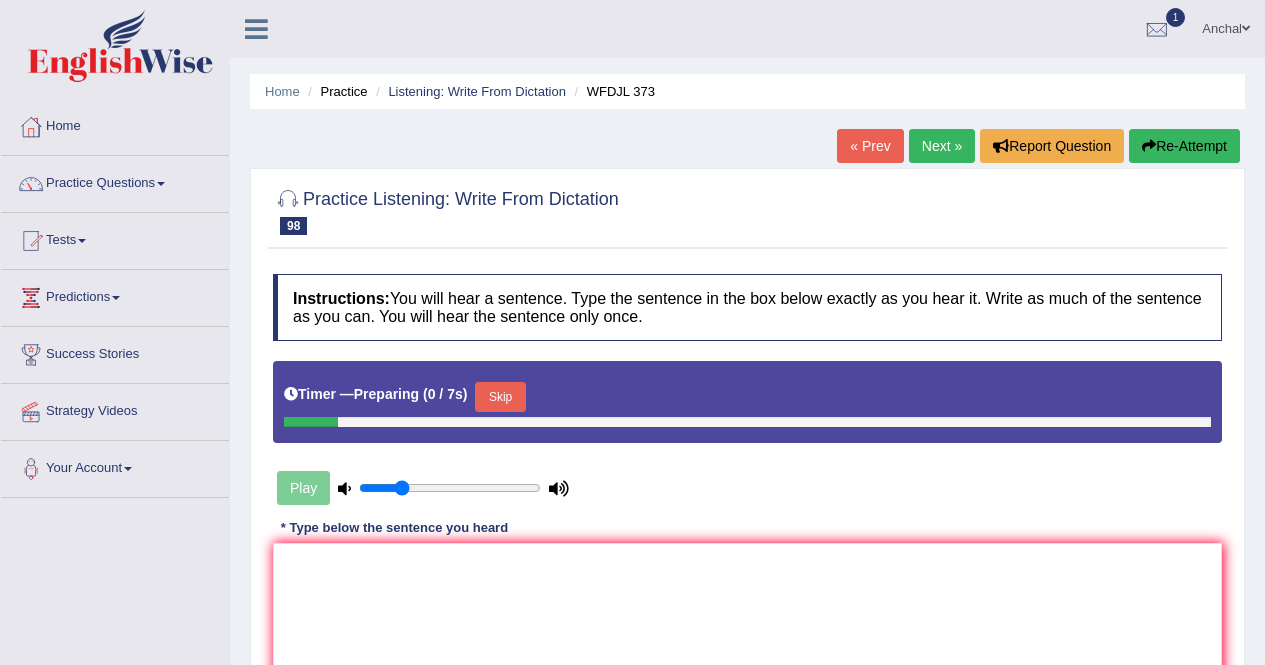 scroll, scrollTop: 0, scrollLeft: 0, axis: both 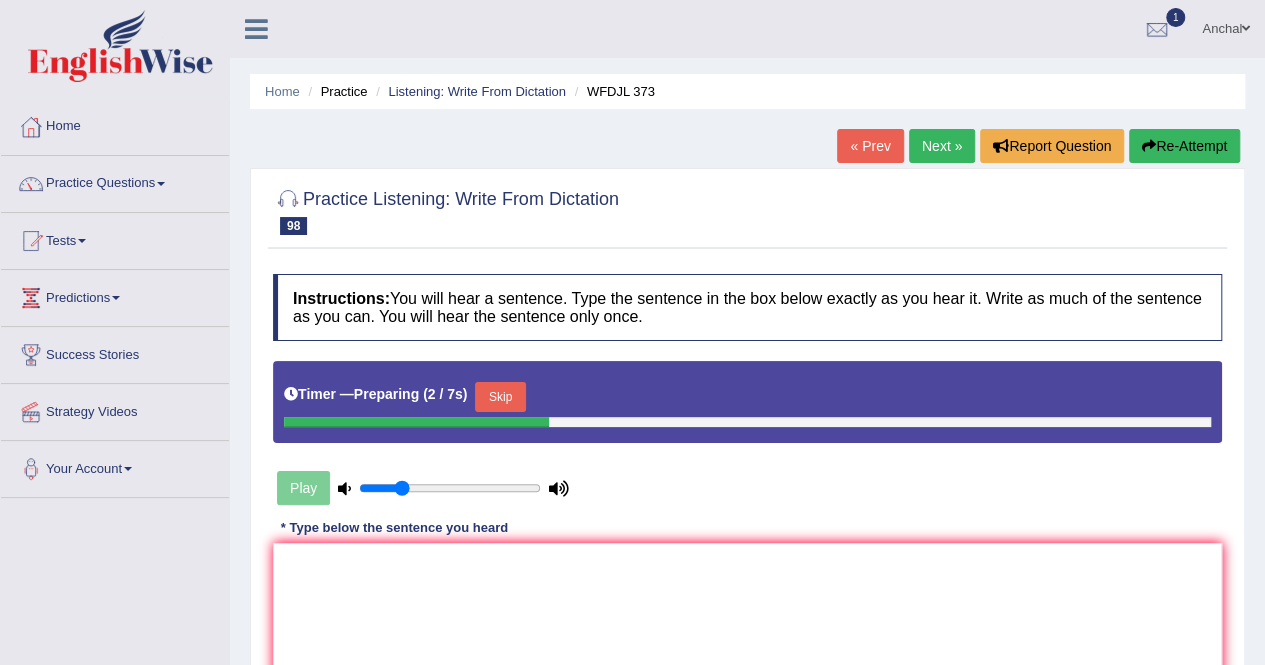 click on "Skip" at bounding box center [500, 397] 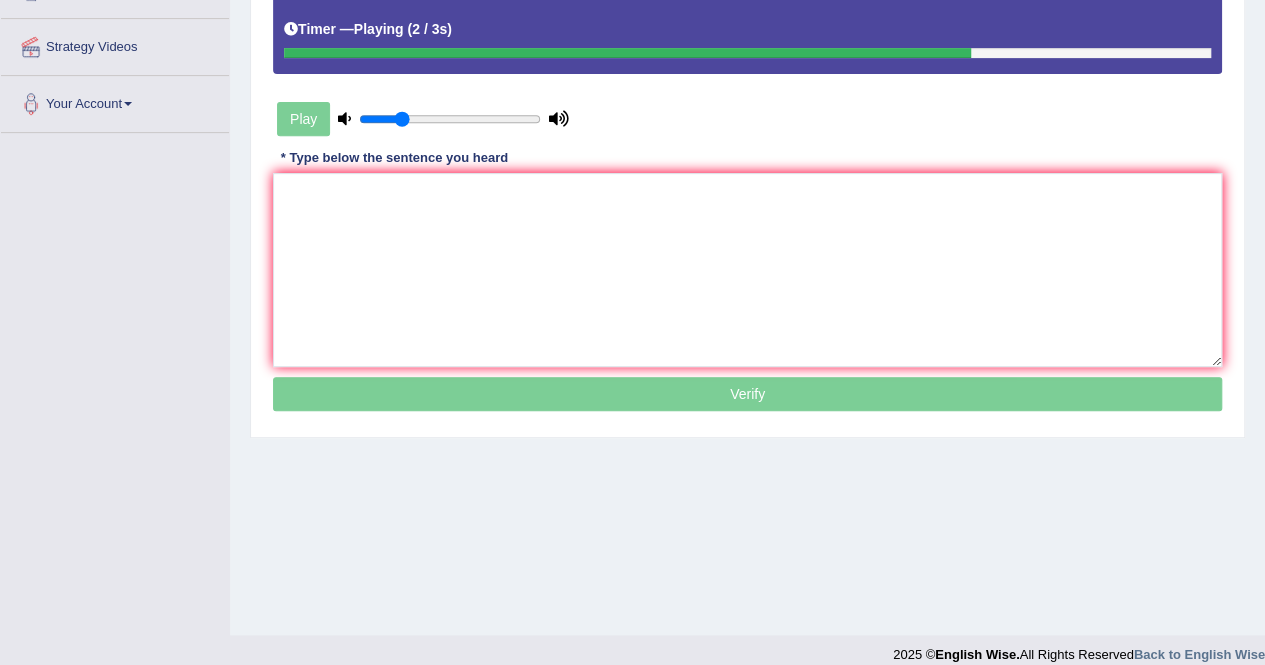 scroll, scrollTop: 384, scrollLeft: 0, axis: vertical 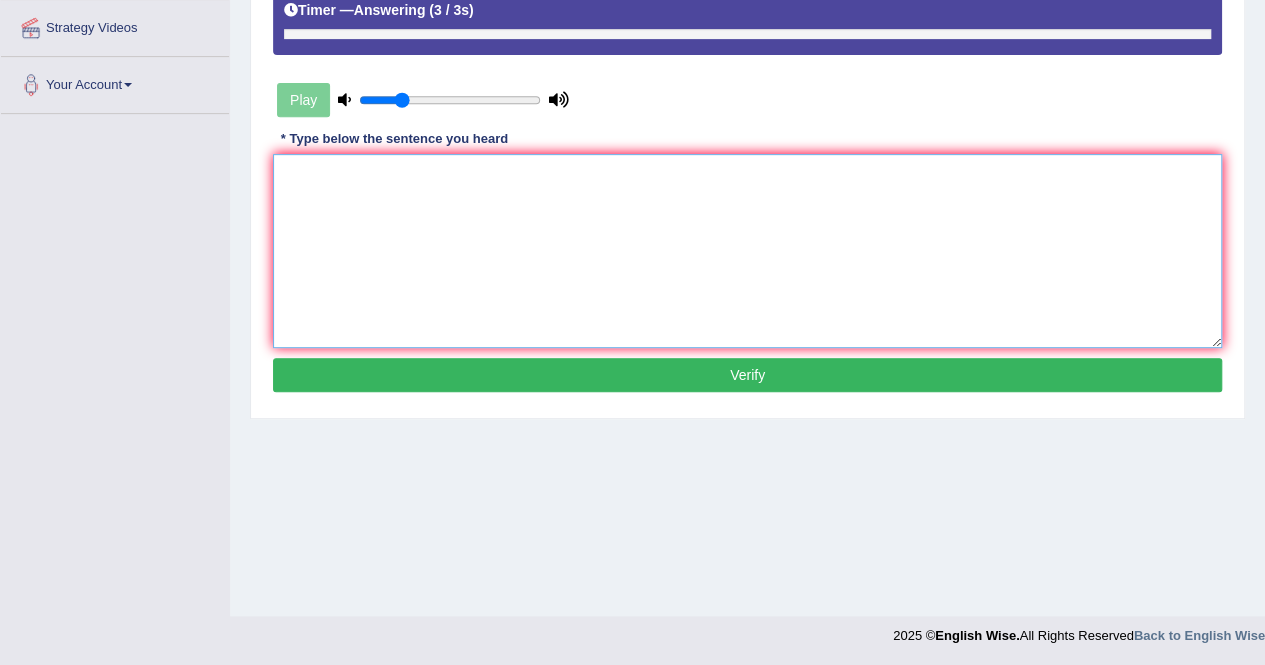 click at bounding box center [747, 251] 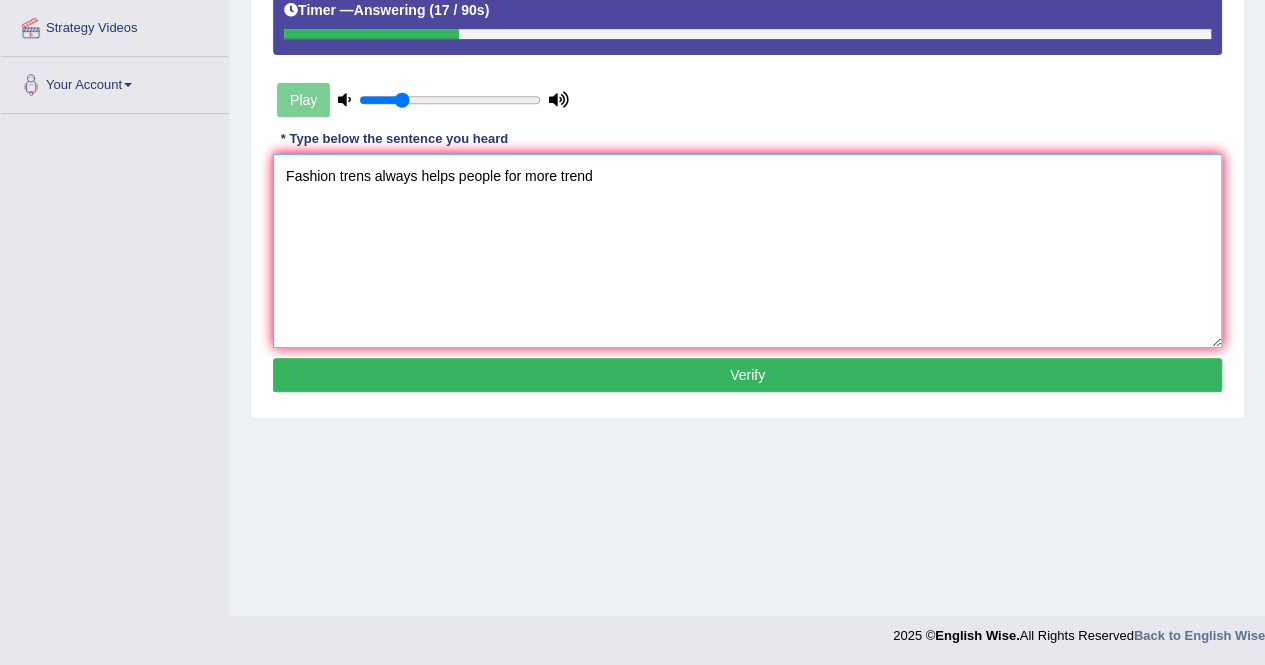 click on "Fashion trens always helps people for more trend" at bounding box center (747, 251) 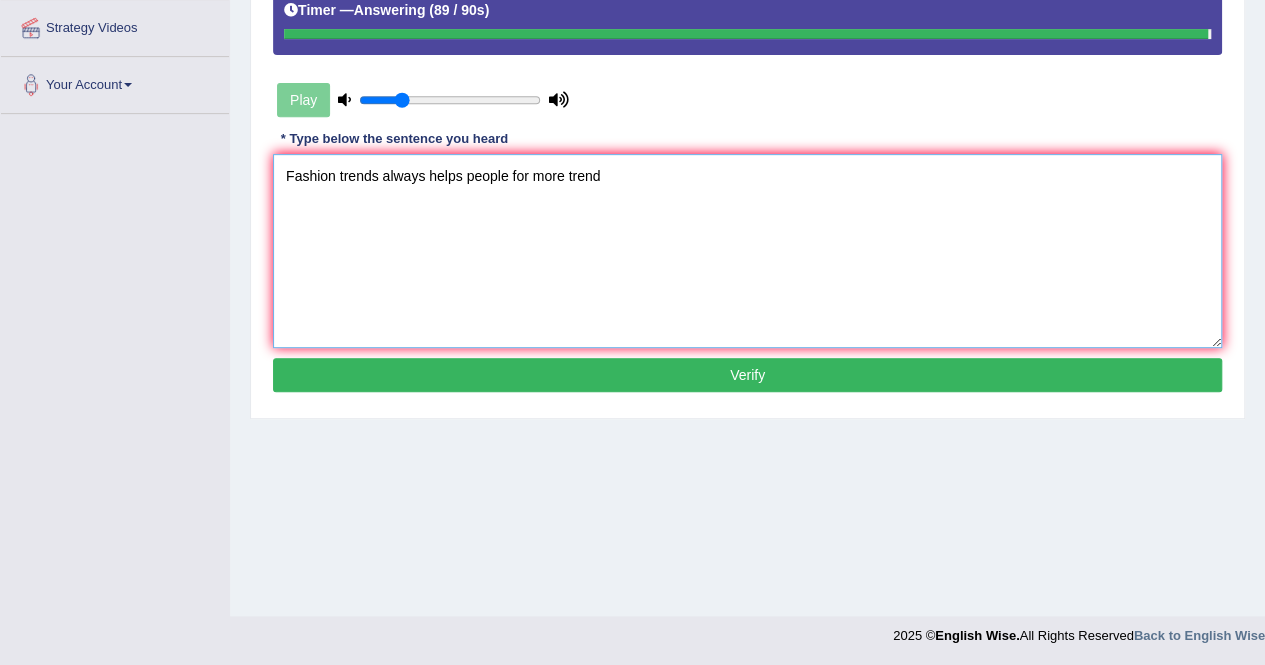 type on "Fashion trends always helps people for more trend" 